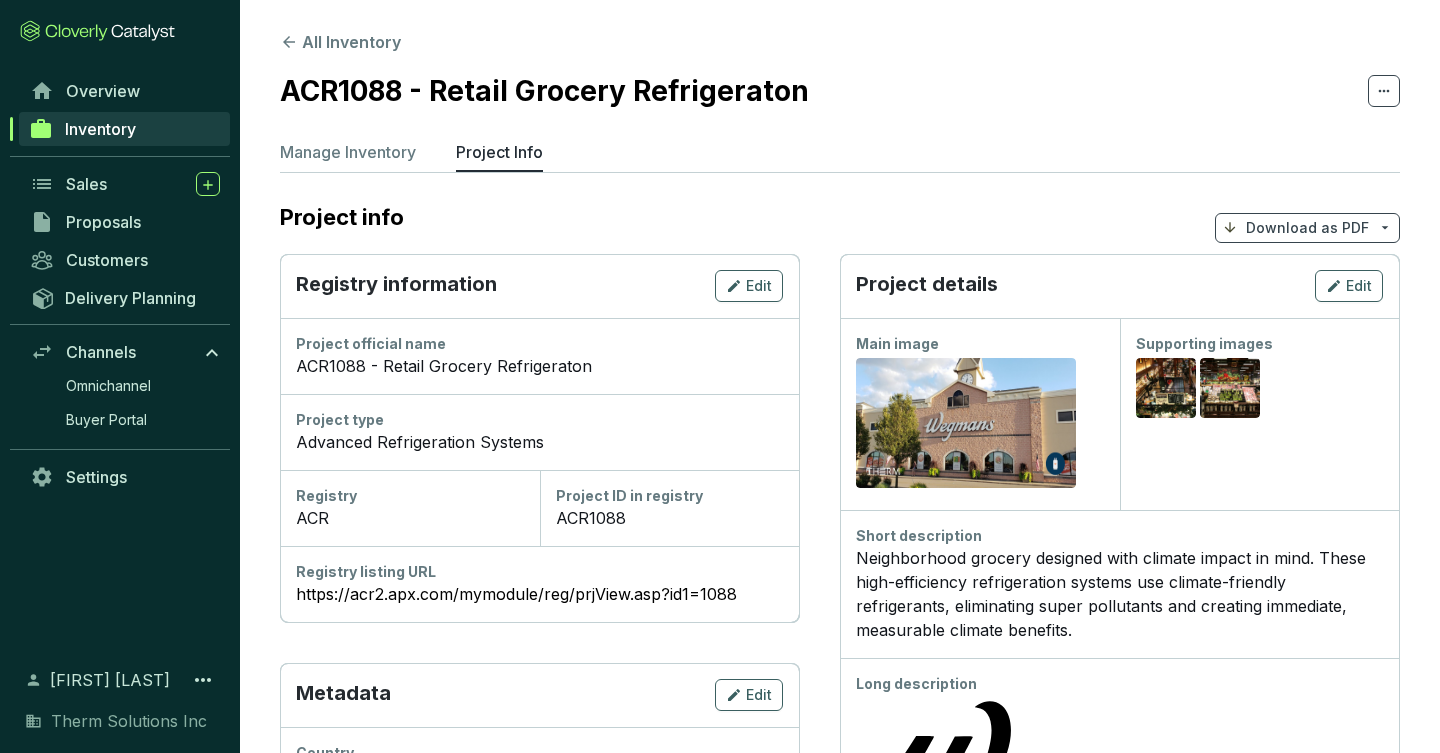 scroll, scrollTop: 0, scrollLeft: 0, axis: both 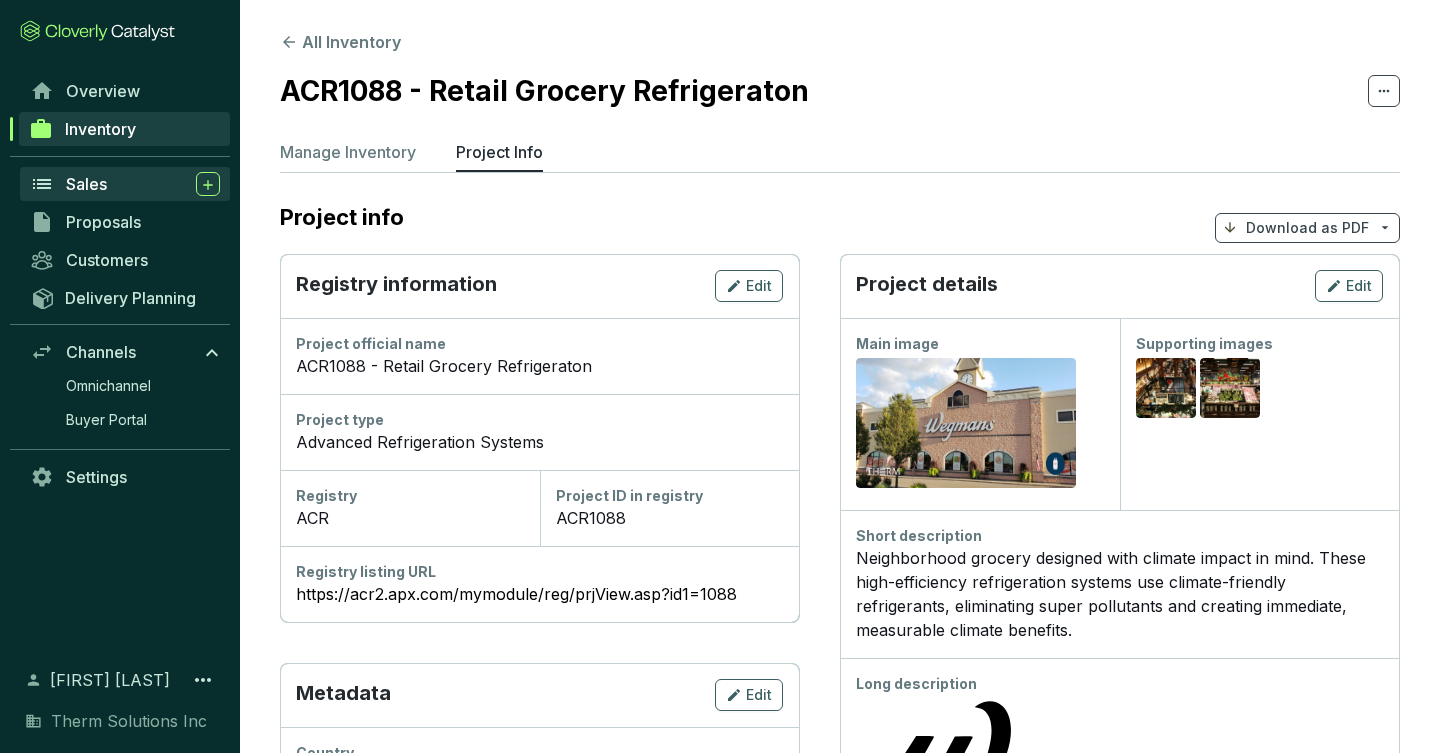 click on "Sales" at bounding box center [143, 184] 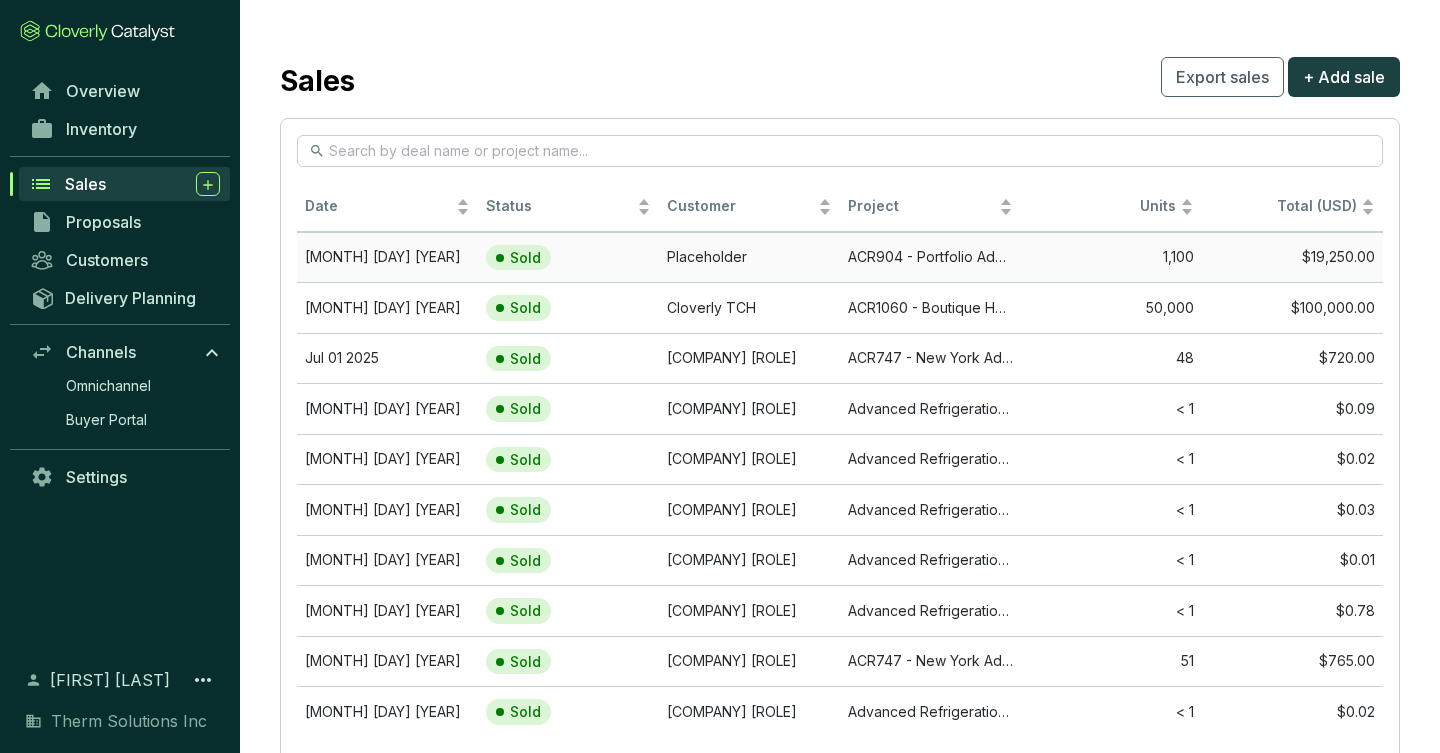 click on "[MONTH] [DAY] [YEAR]" at bounding box center (387, 257) 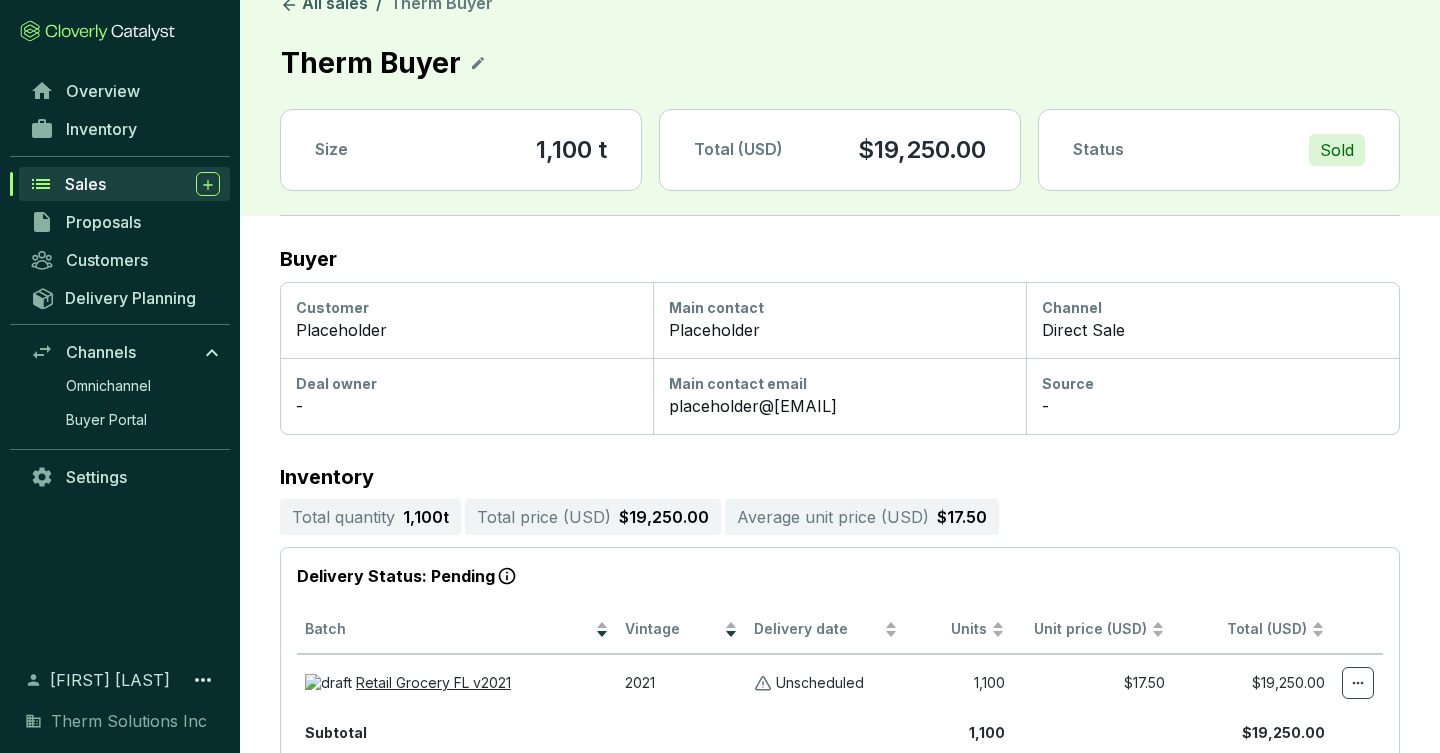 scroll, scrollTop: 33, scrollLeft: 0, axis: vertical 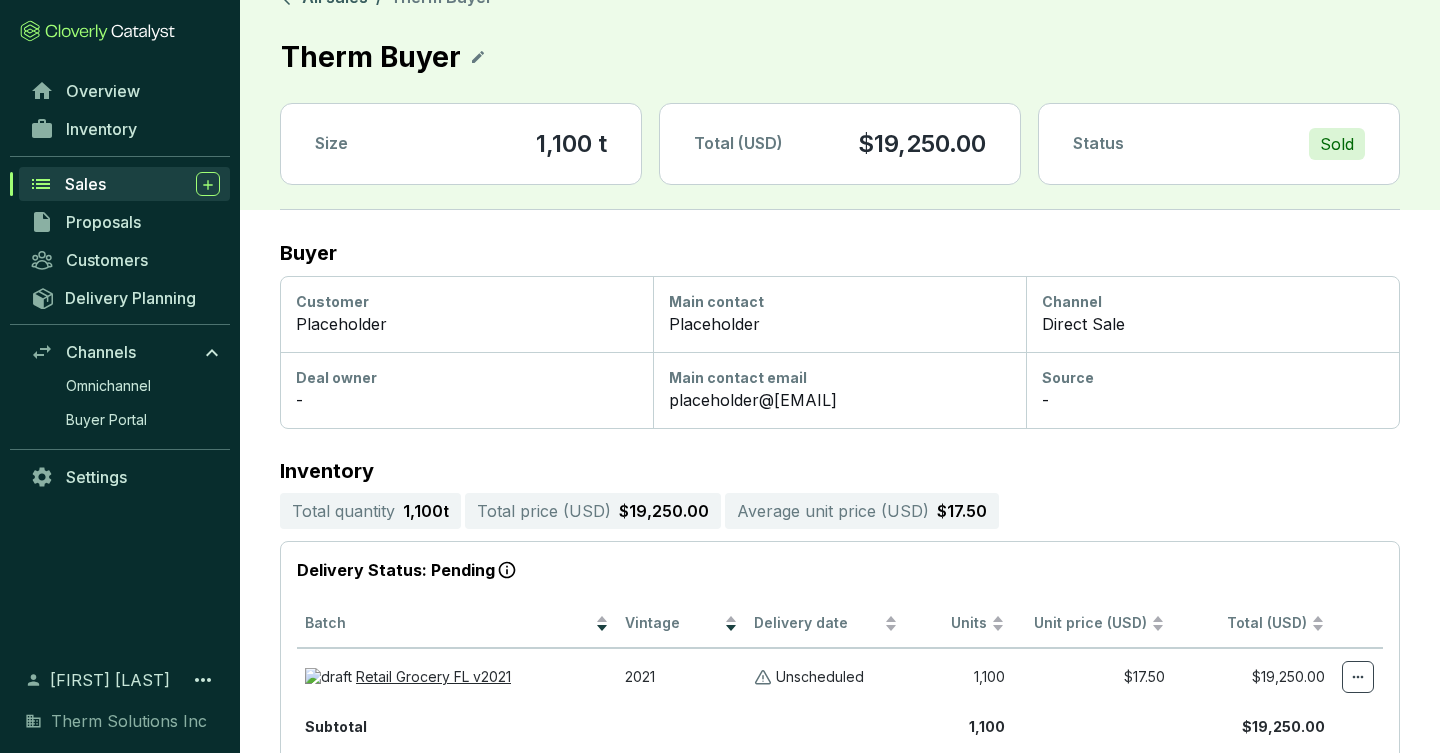 click on "Placeholder" at bounding box center (466, 324) 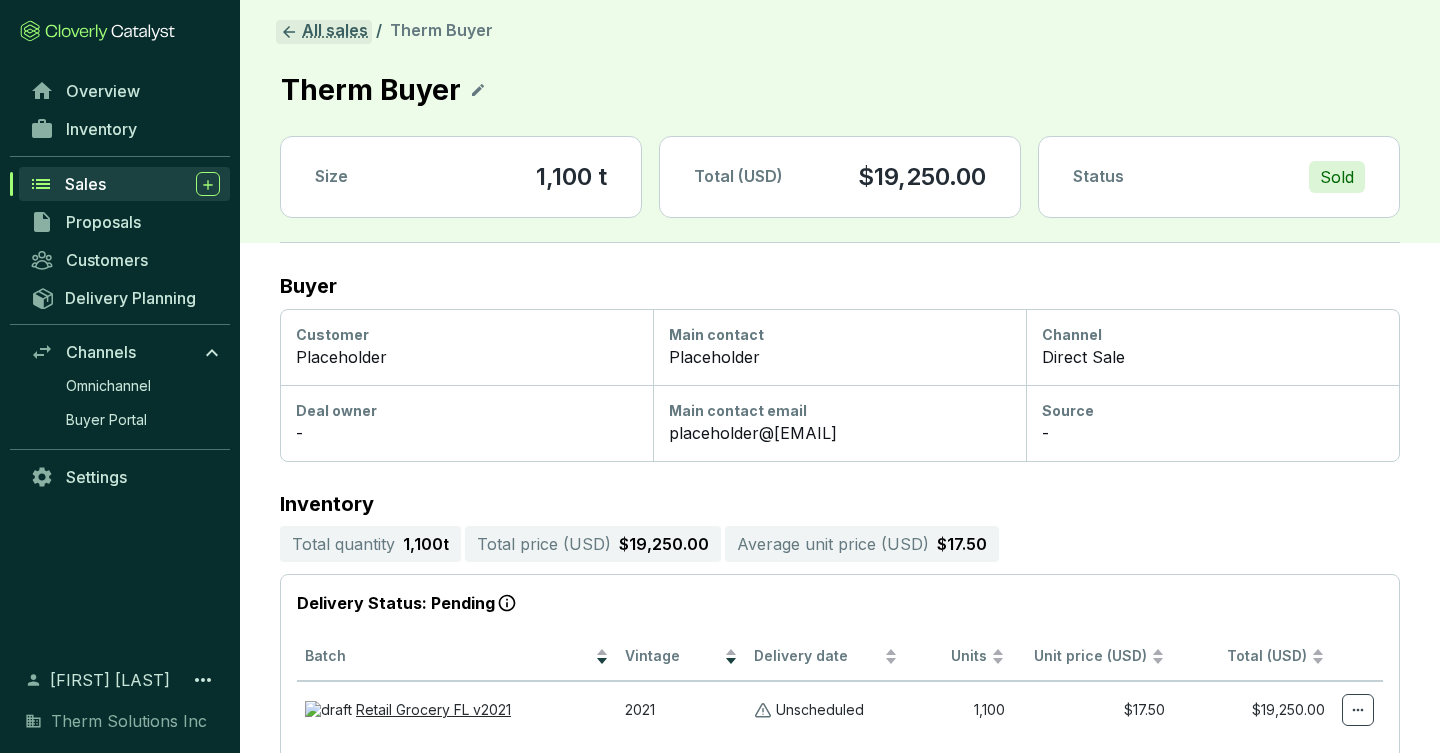 click on "All sales" at bounding box center [324, 32] 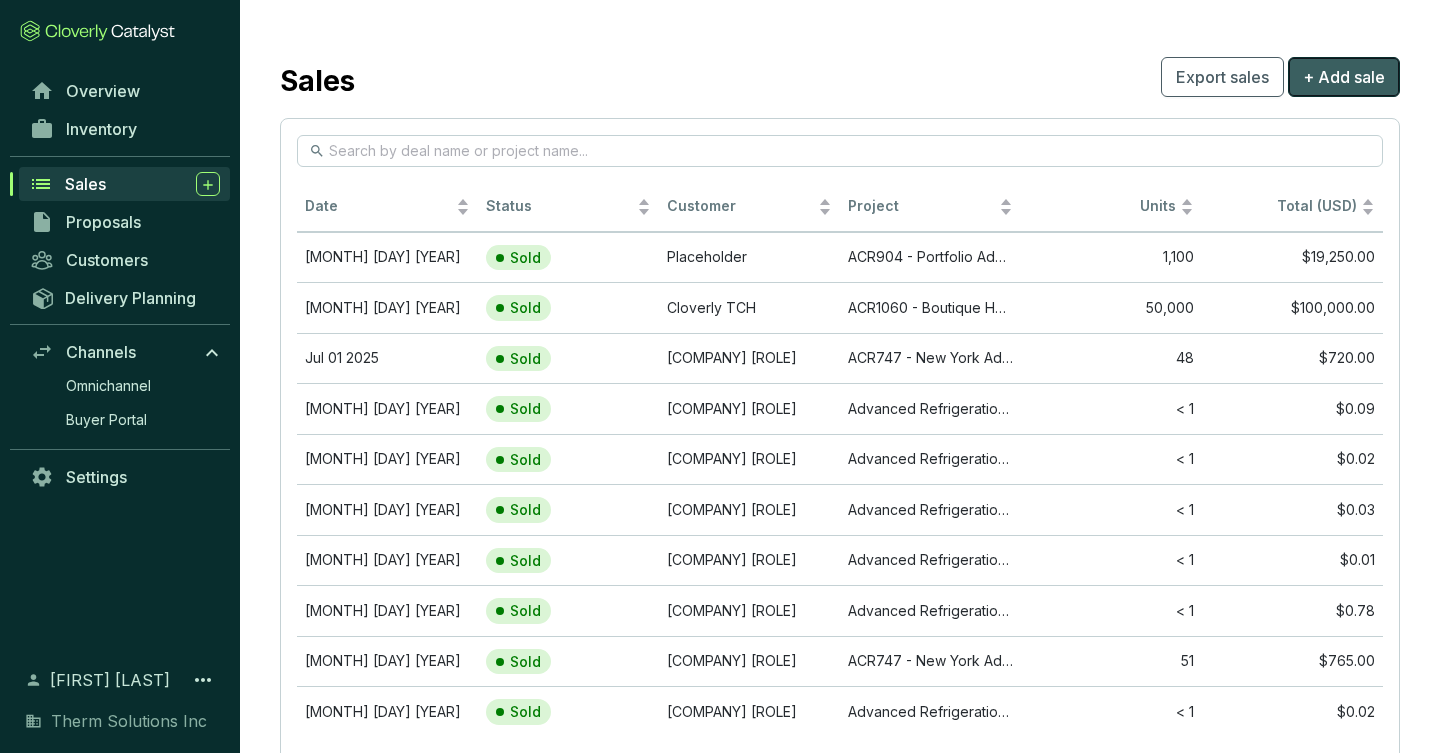 click on "+ Add sale" at bounding box center [1344, 77] 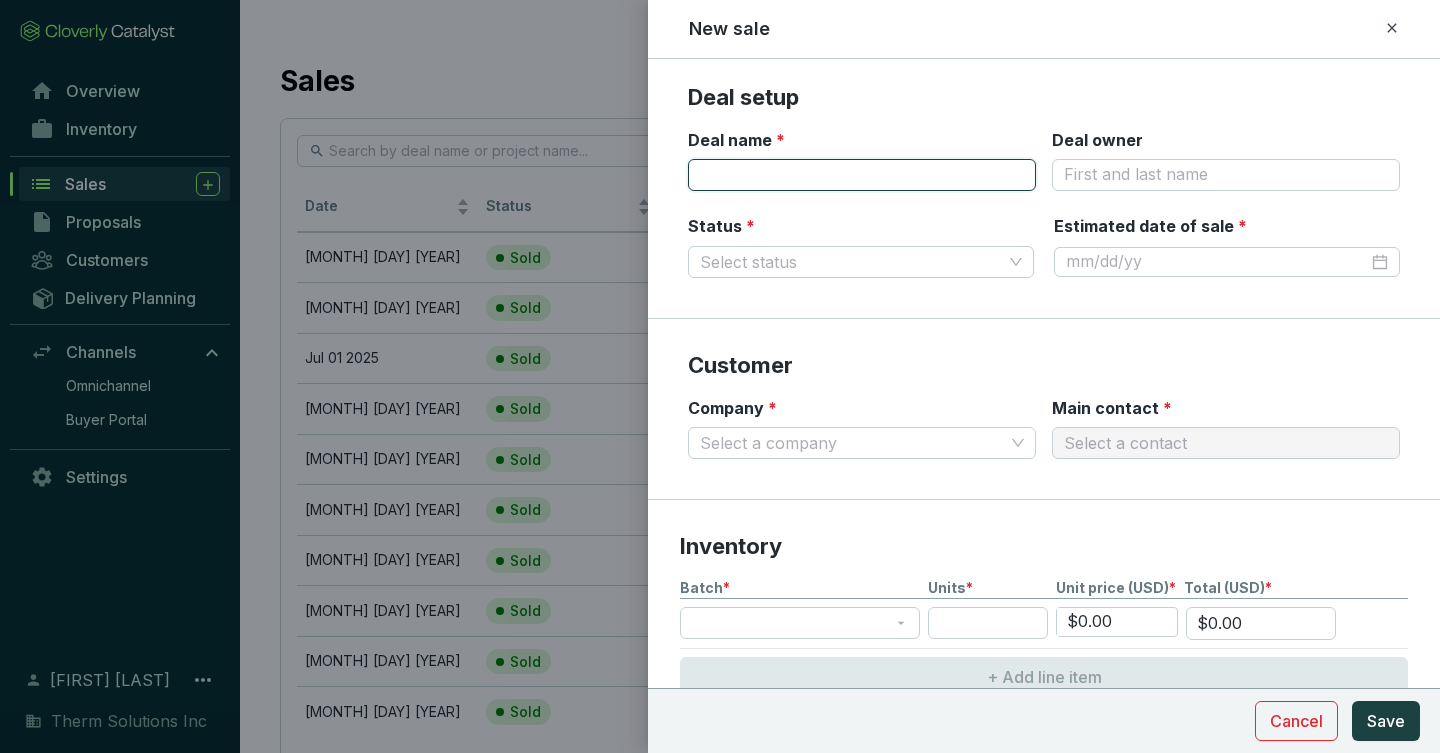 click on "Deal name   *" at bounding box center [862, 175] 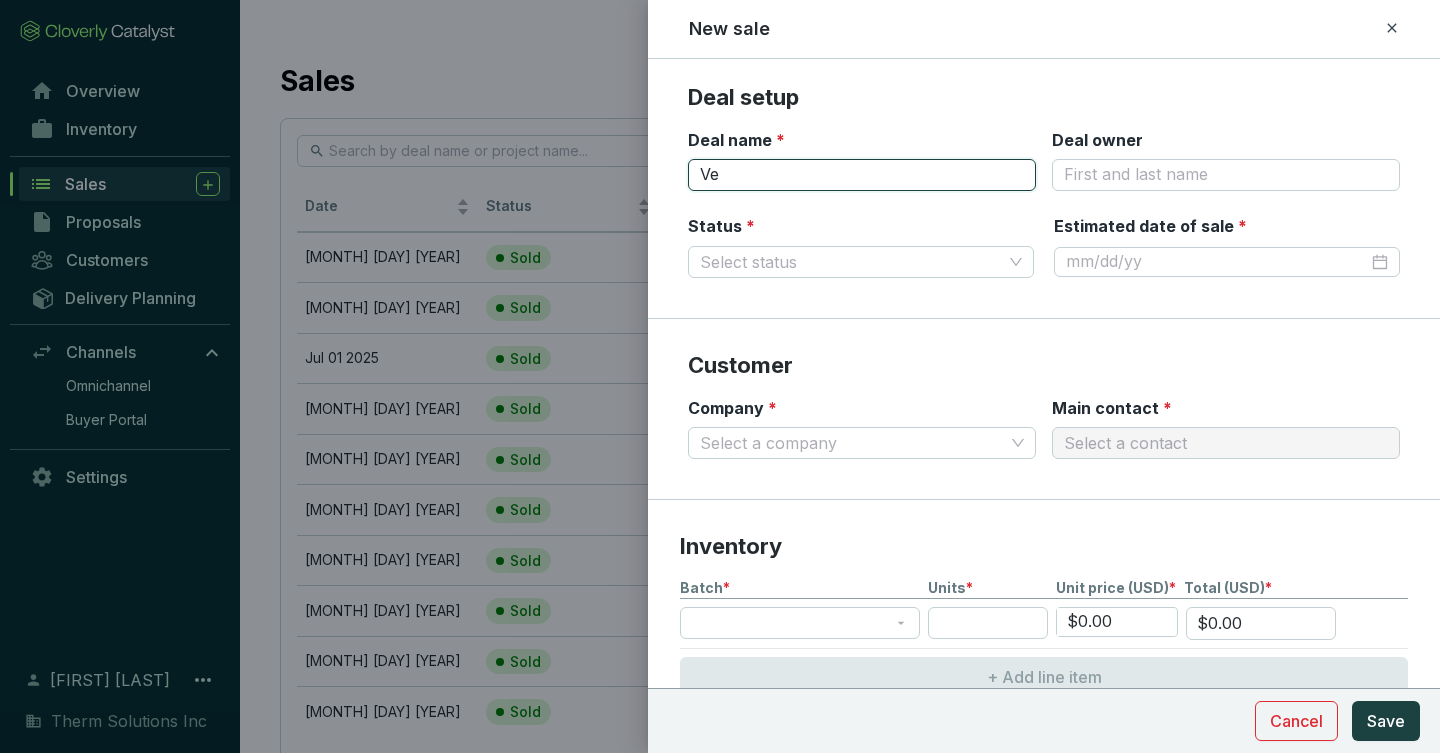 type on "V" 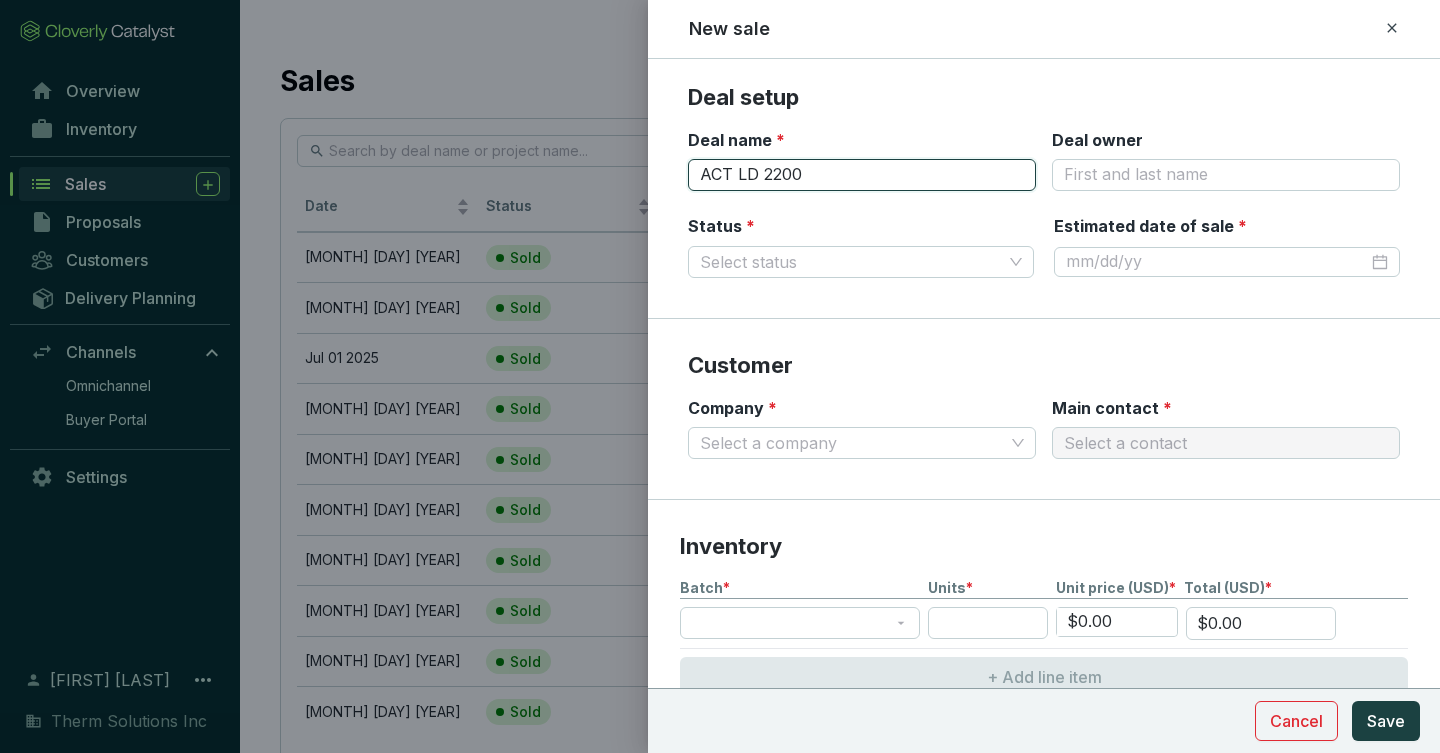 type on "ACT LD 2200" 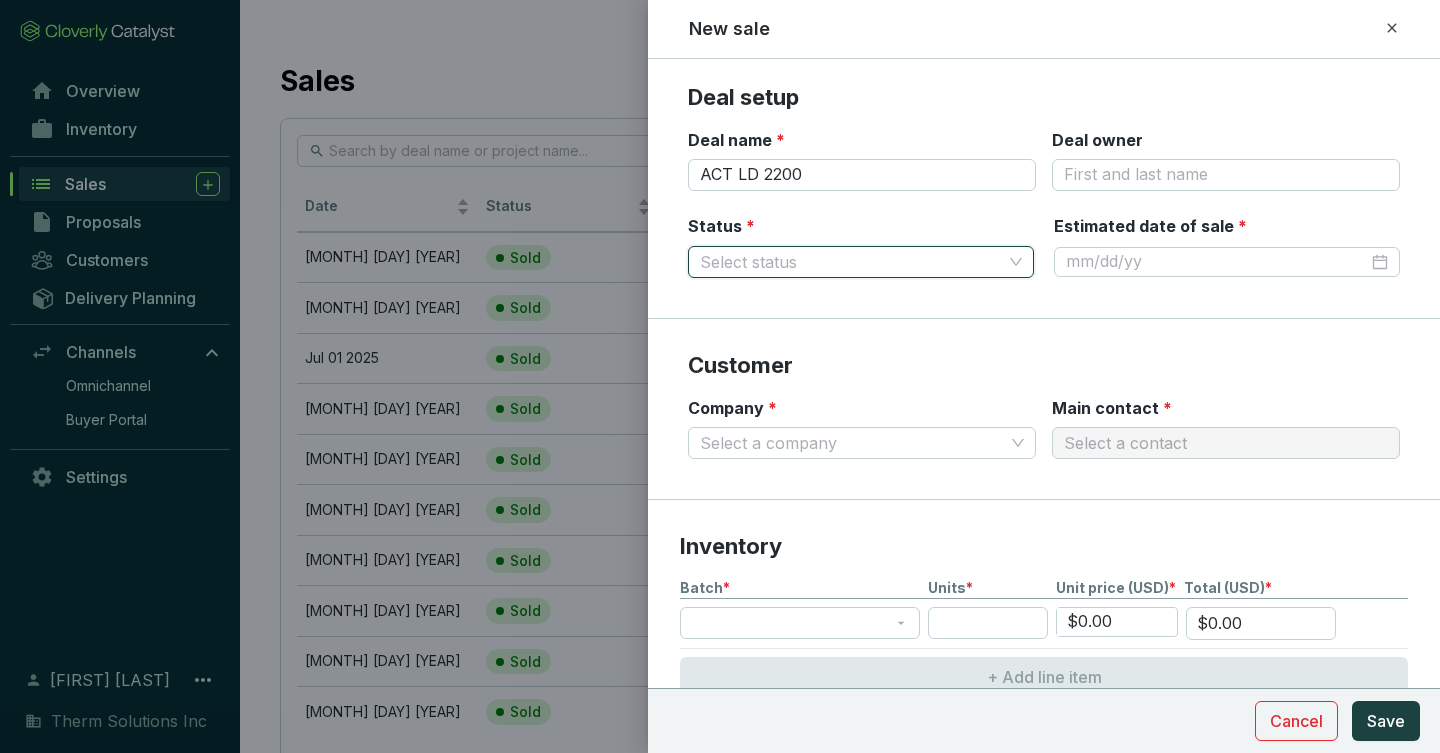 click on "Status   *" at bounding box center (851, 262) 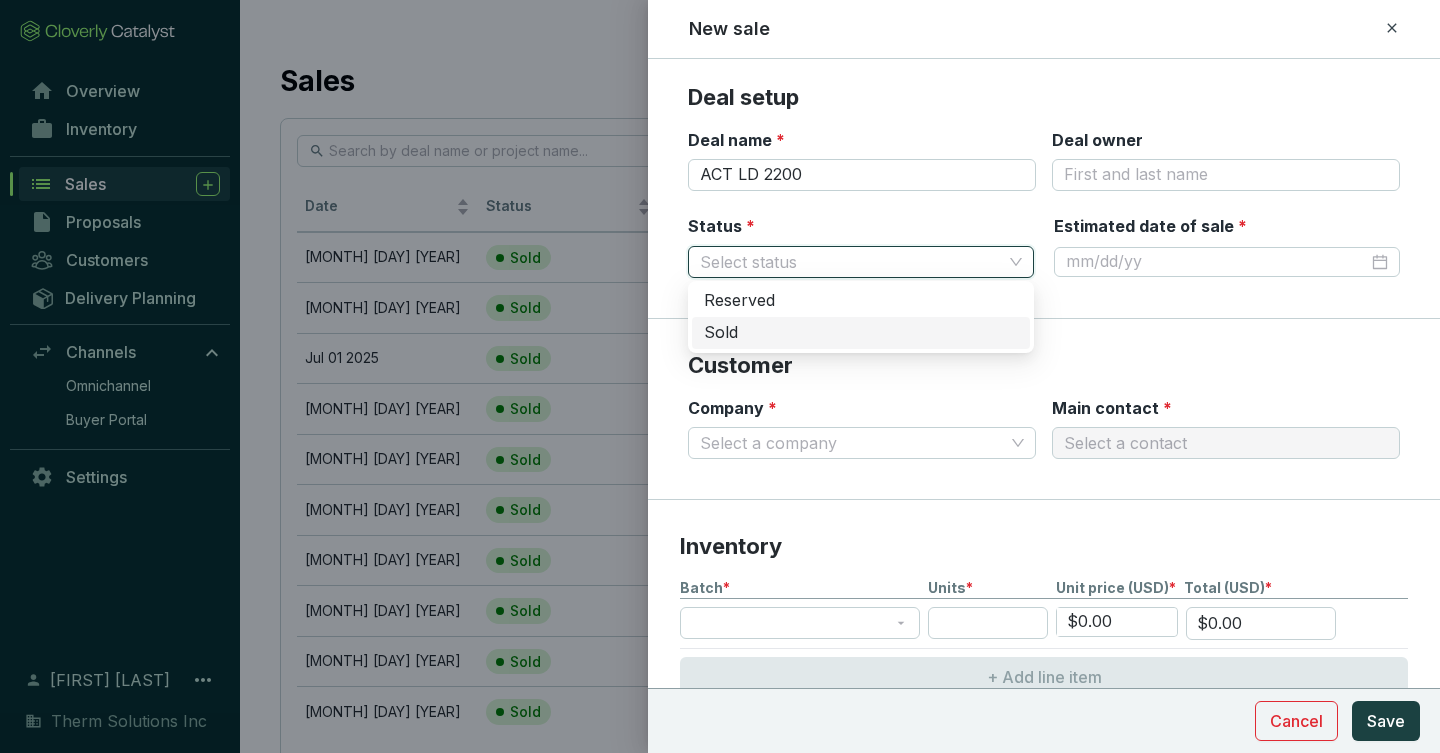 click on "Sold" at bounding box center [861, 333] 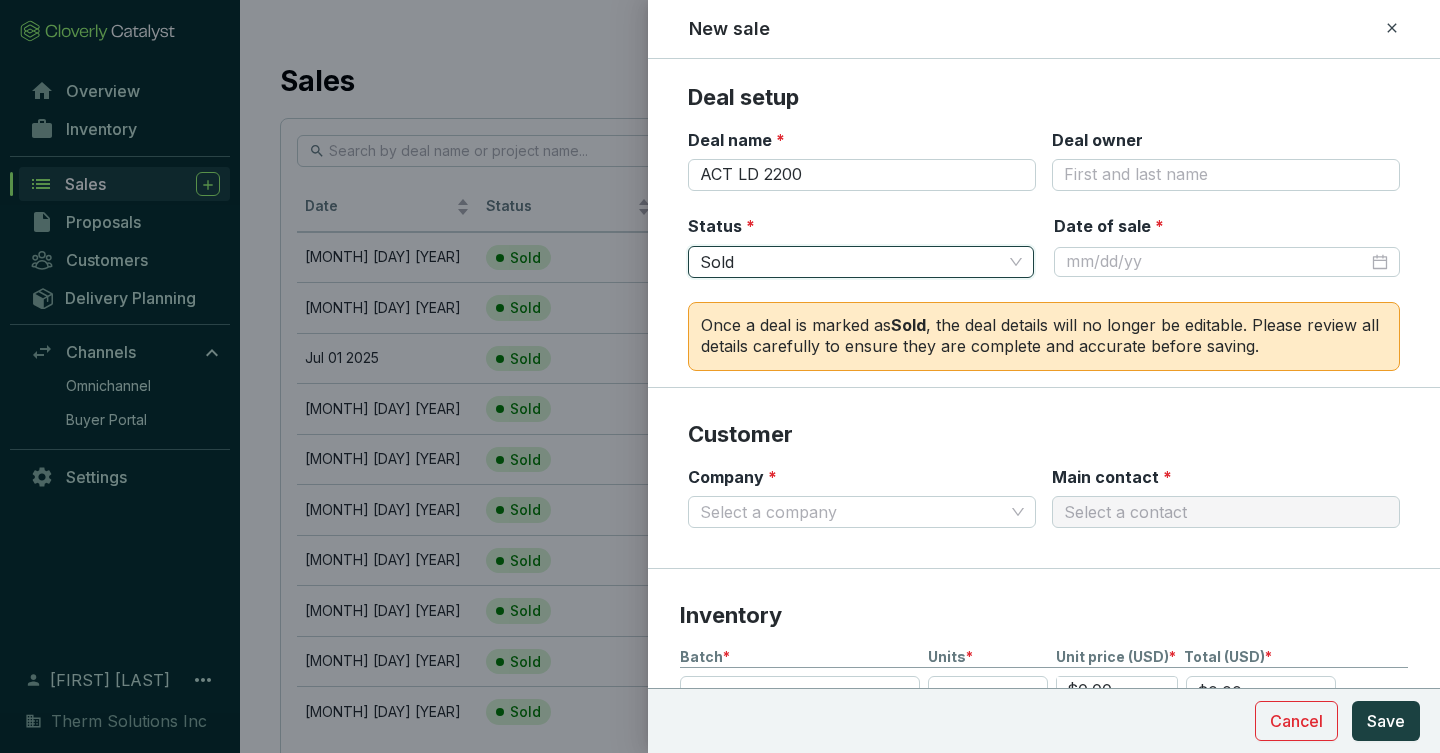 click on "Sold" at bounding box center [861, 262] 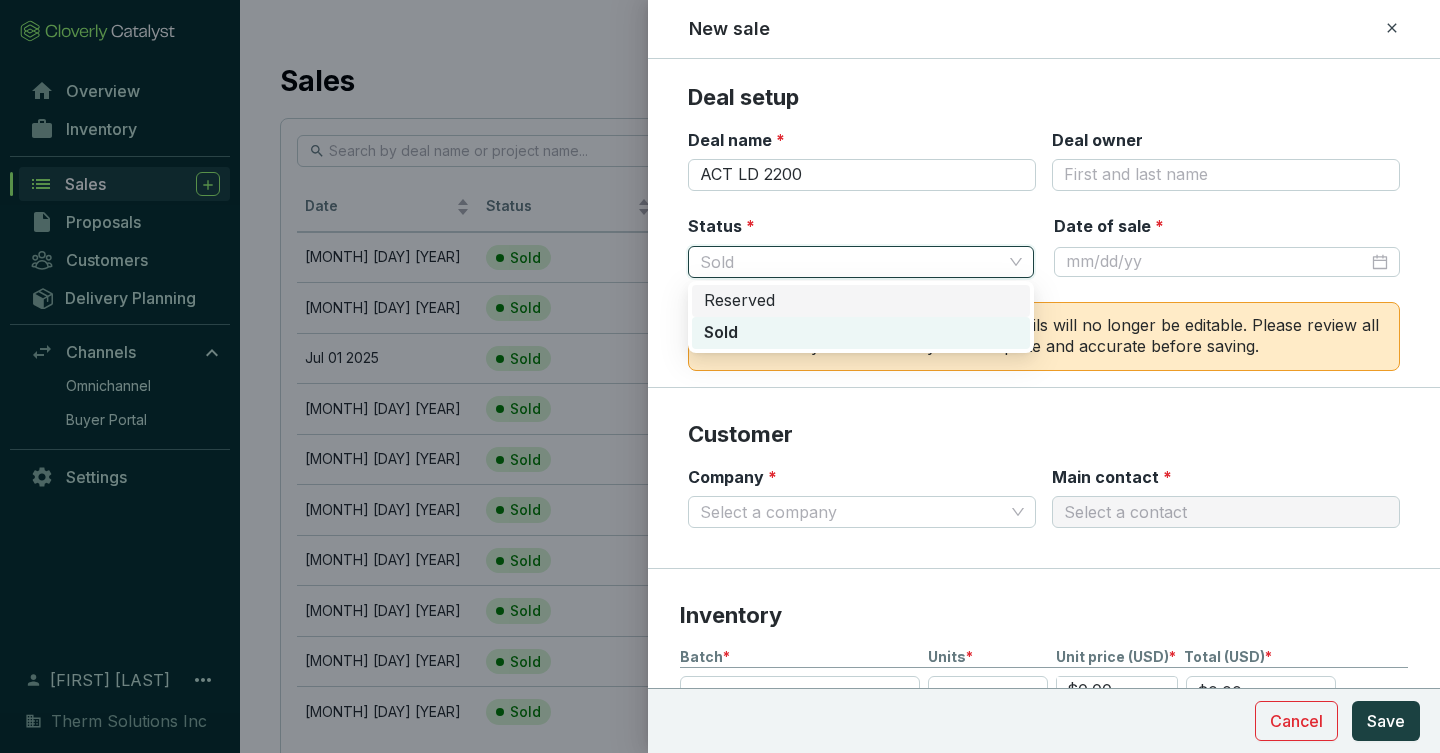 click on "Reserved" at bounding box center [861, 301] 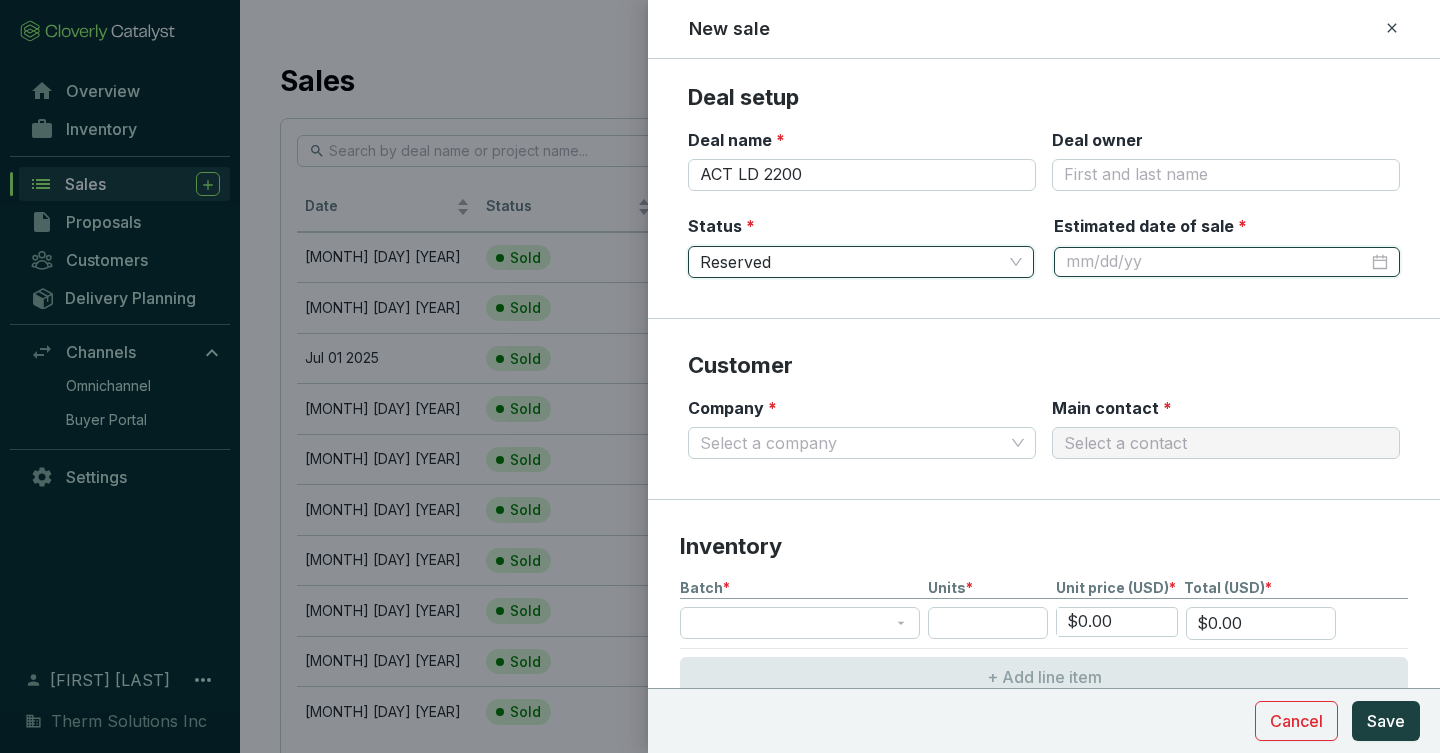 click on "Estimated date of sale   *" at bounding box center [1217, 262] 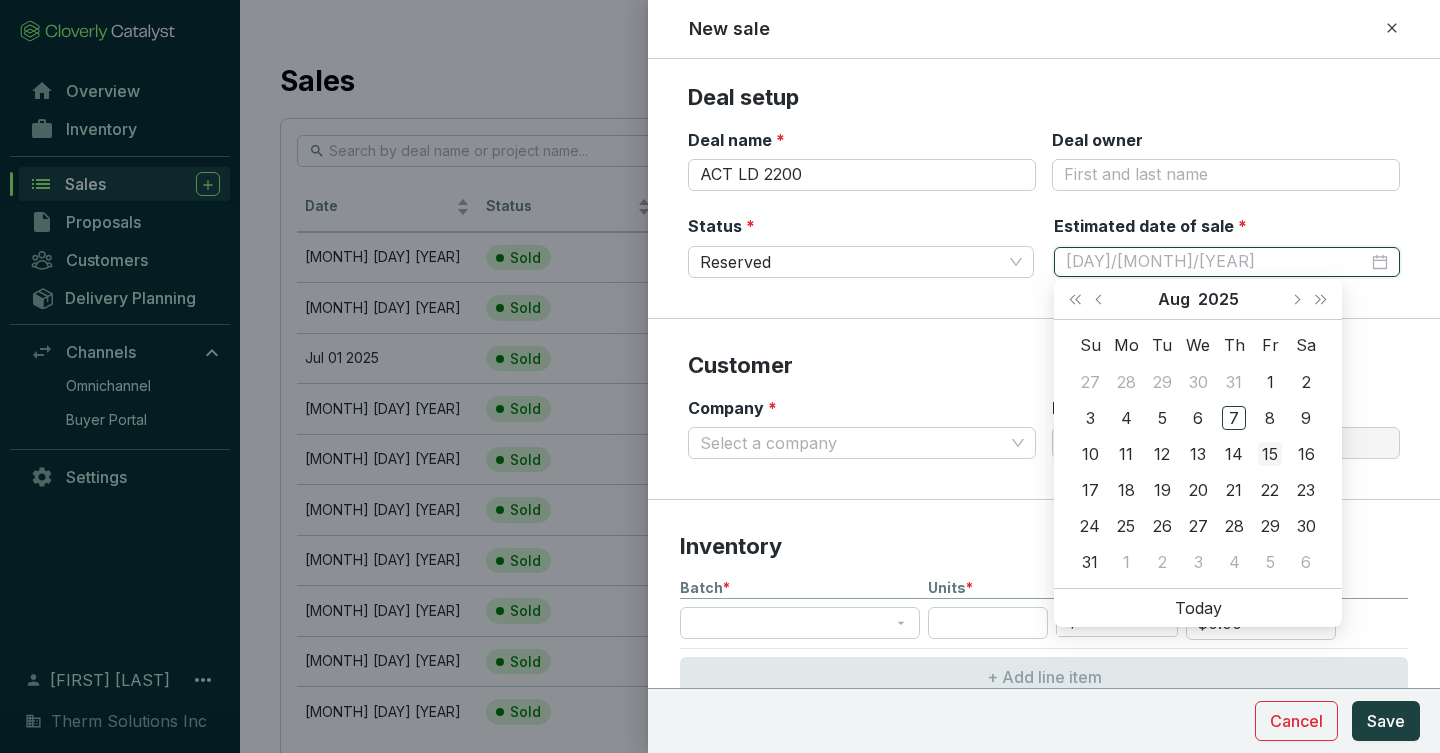 type on "[DAY]/[MONTH]/[YEAR]" 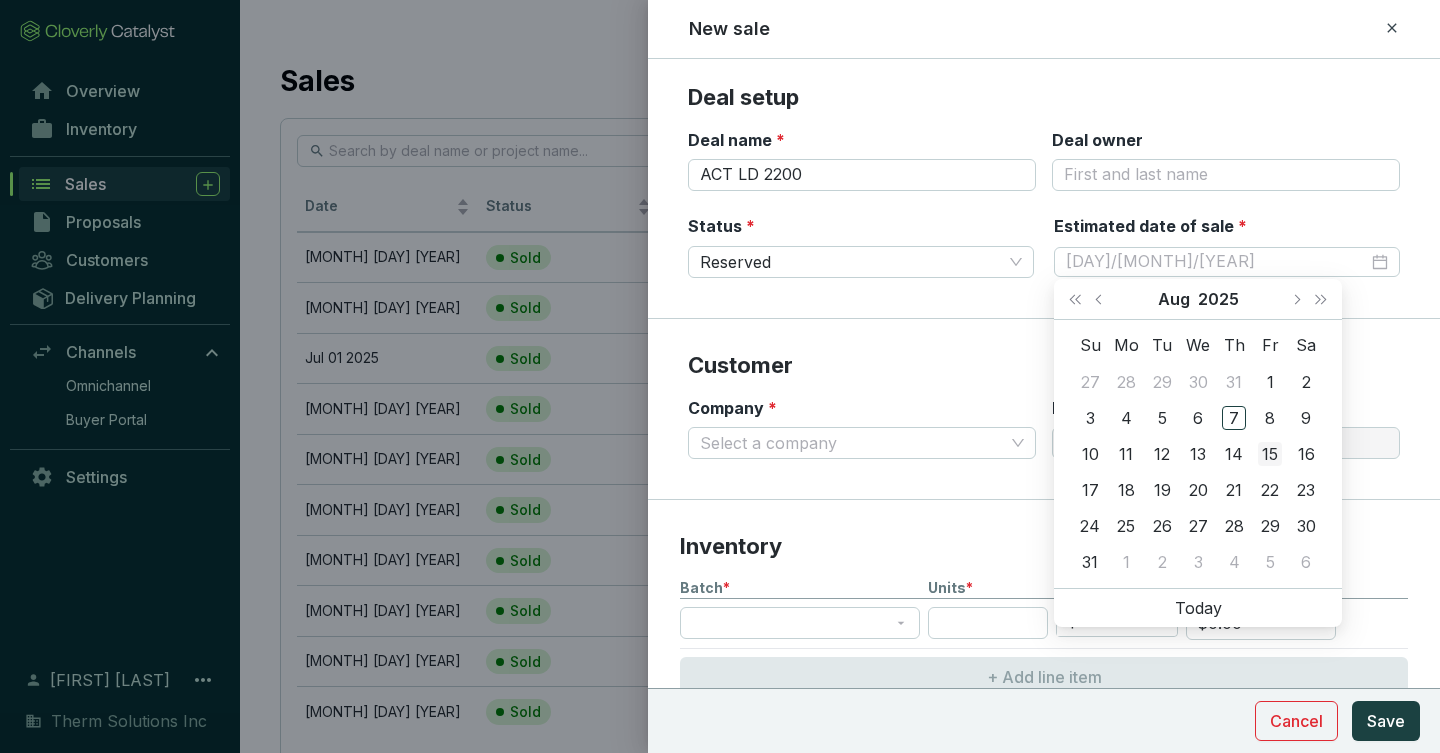 click on "15" at bounding box center (1270, 454) 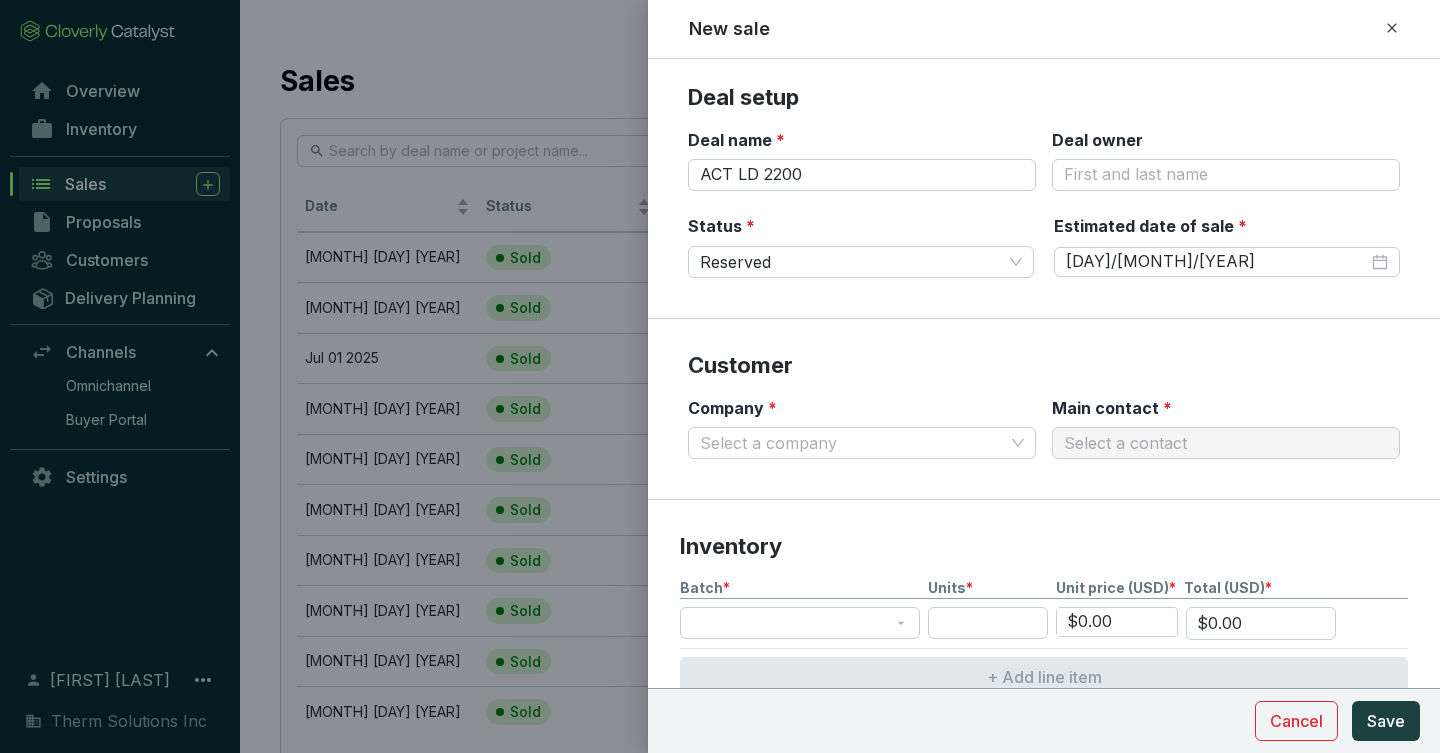 click on "Customer" at bounding box center (1044, 366) 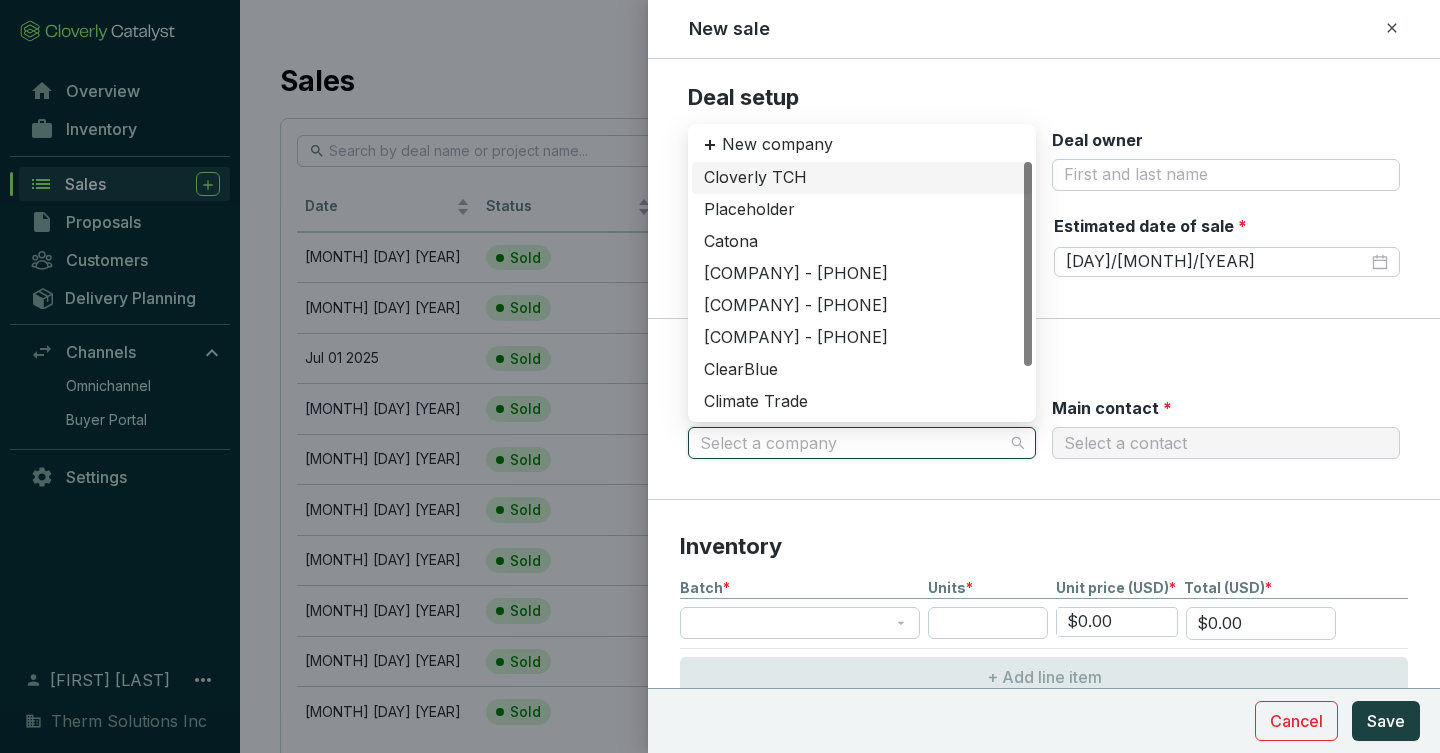 click on "Company   *" at bounding box center [852, 443] 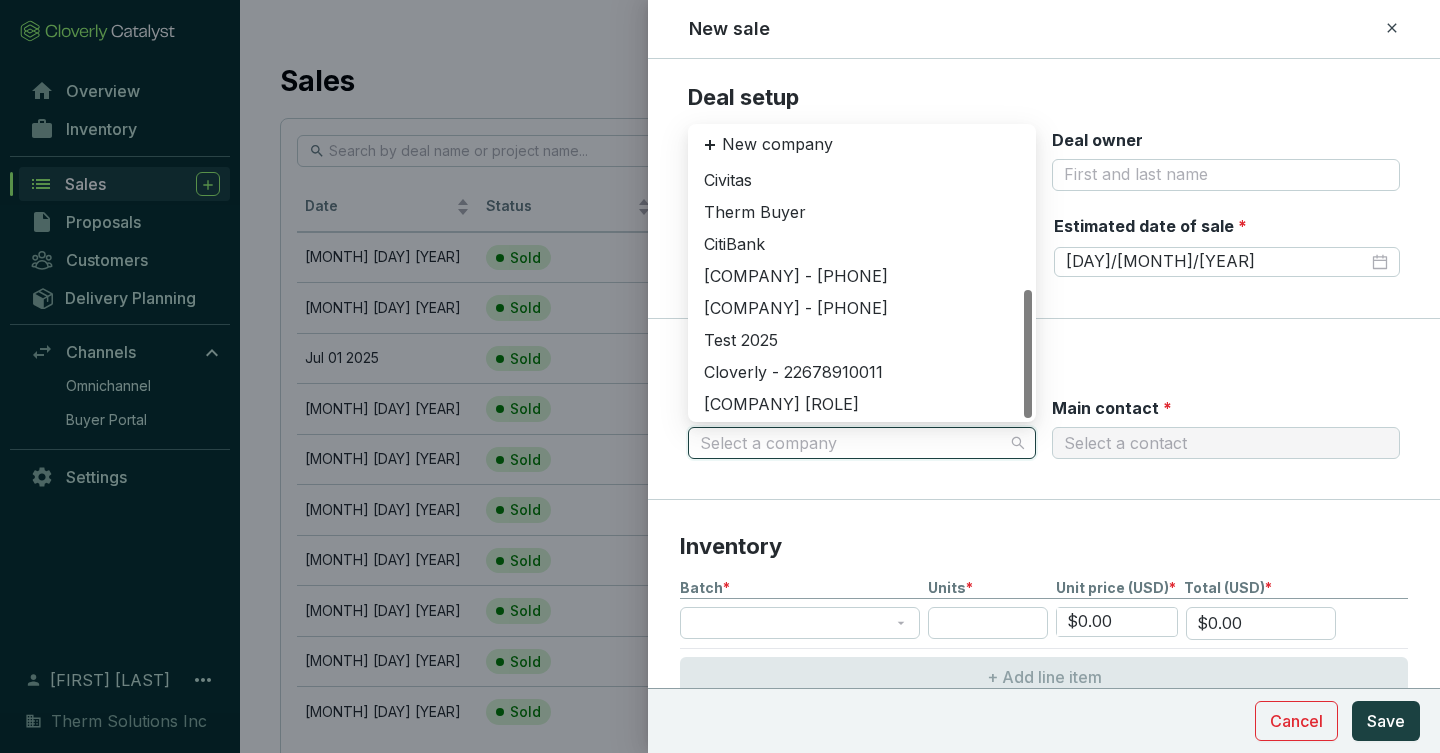 scroll, scrollTop: 256, scrollLeft: 0, axis: vertical 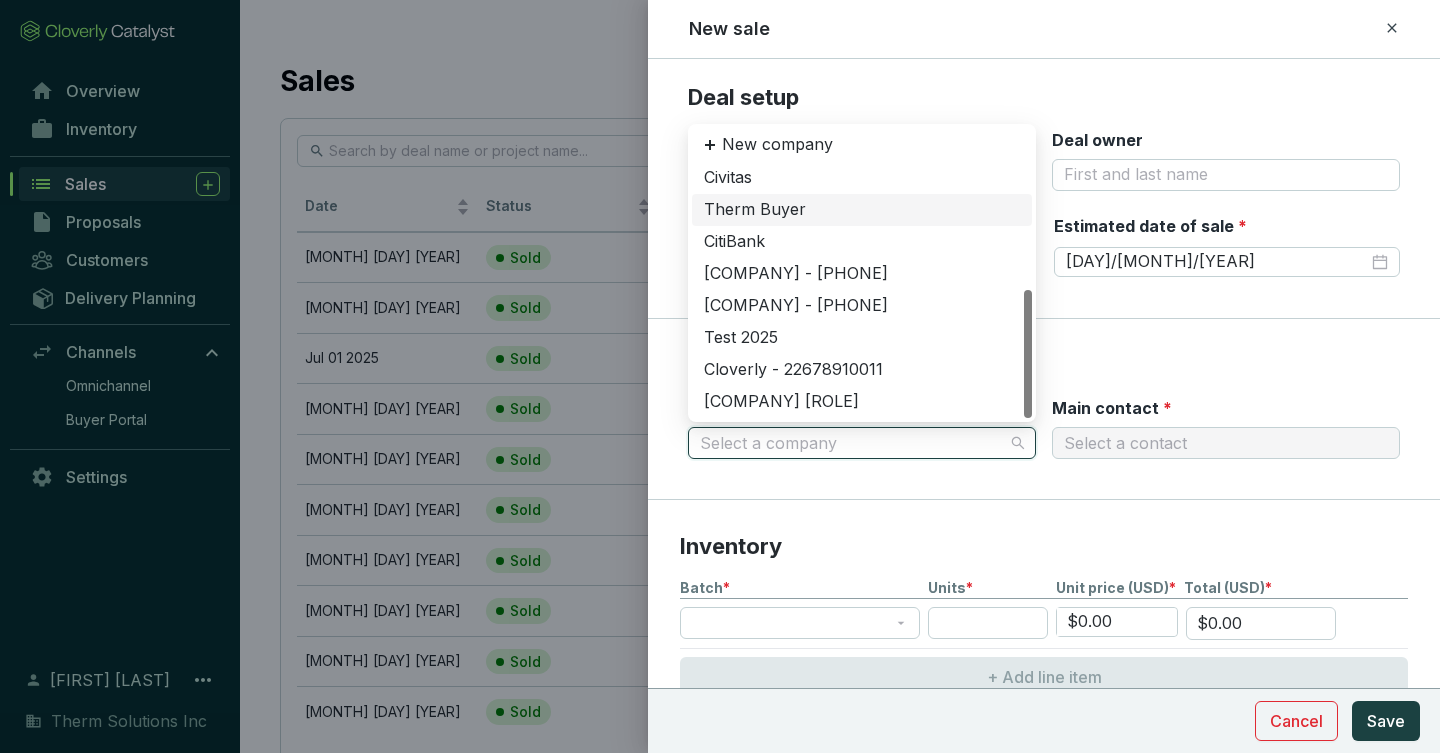 click on "Therm Buyer" at bounding box center [862, 210] 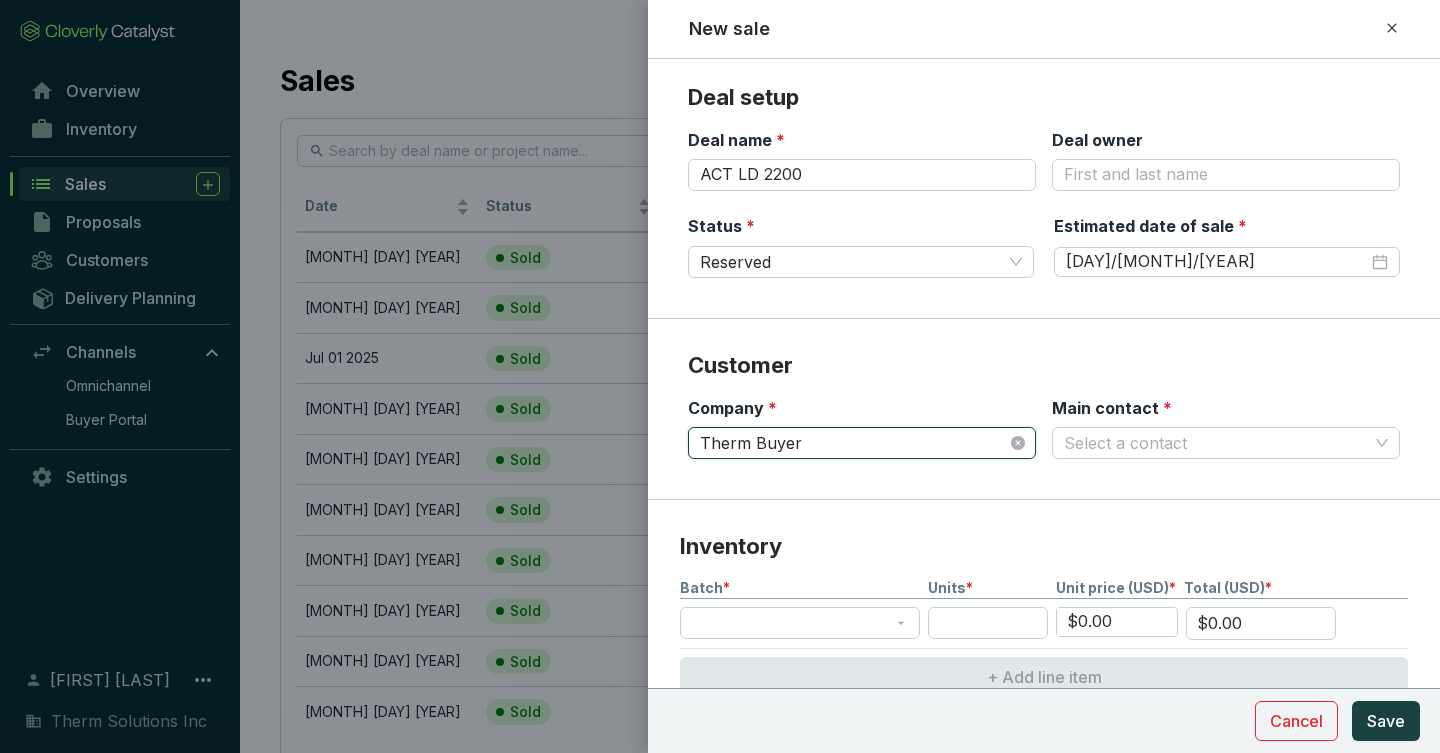 click on "Customer Company   * Therm Buyer Therm Buyer Main contact   * Select a contact" at bounding box center (1044, 409) 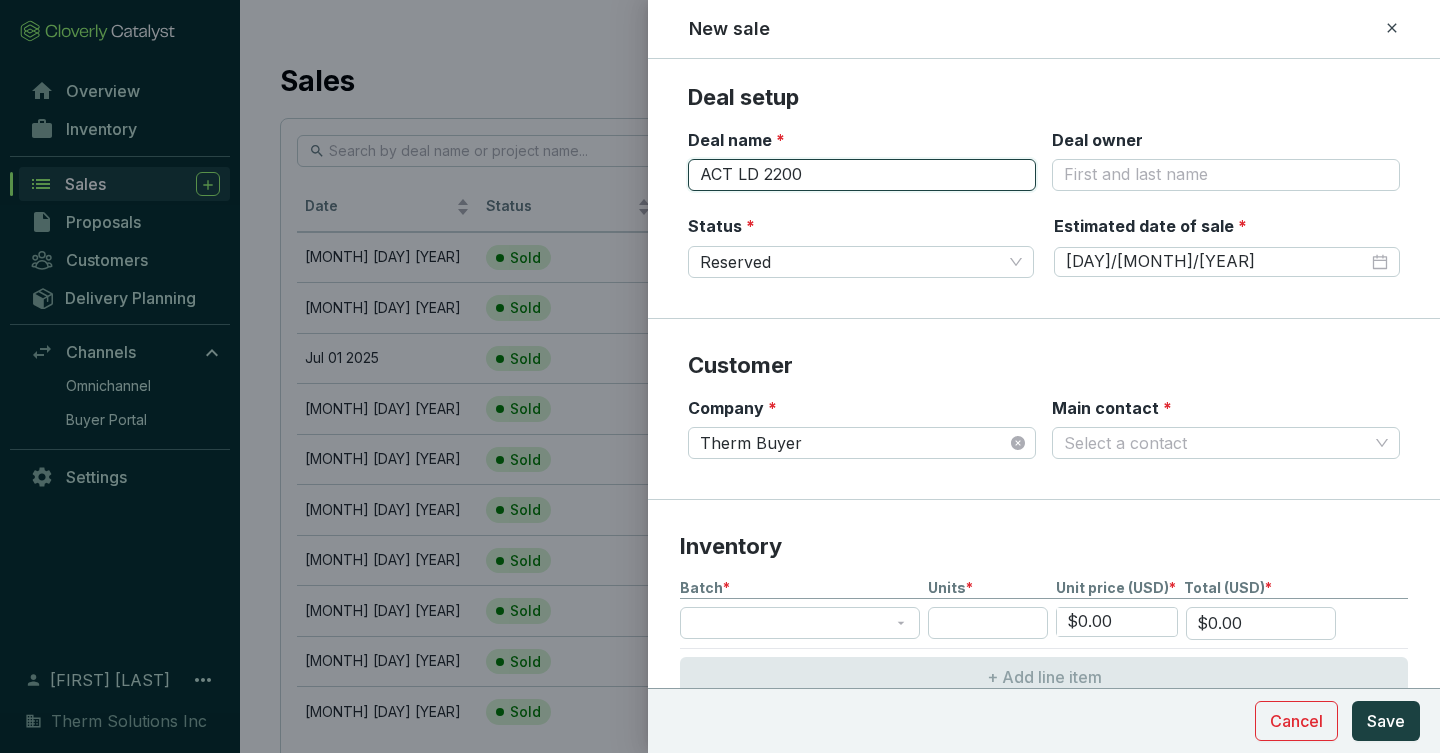 drag, startPoint x: 736, startPoint y: 174, endPoint x: 623, endPoint y: 155, distance: 114.58621 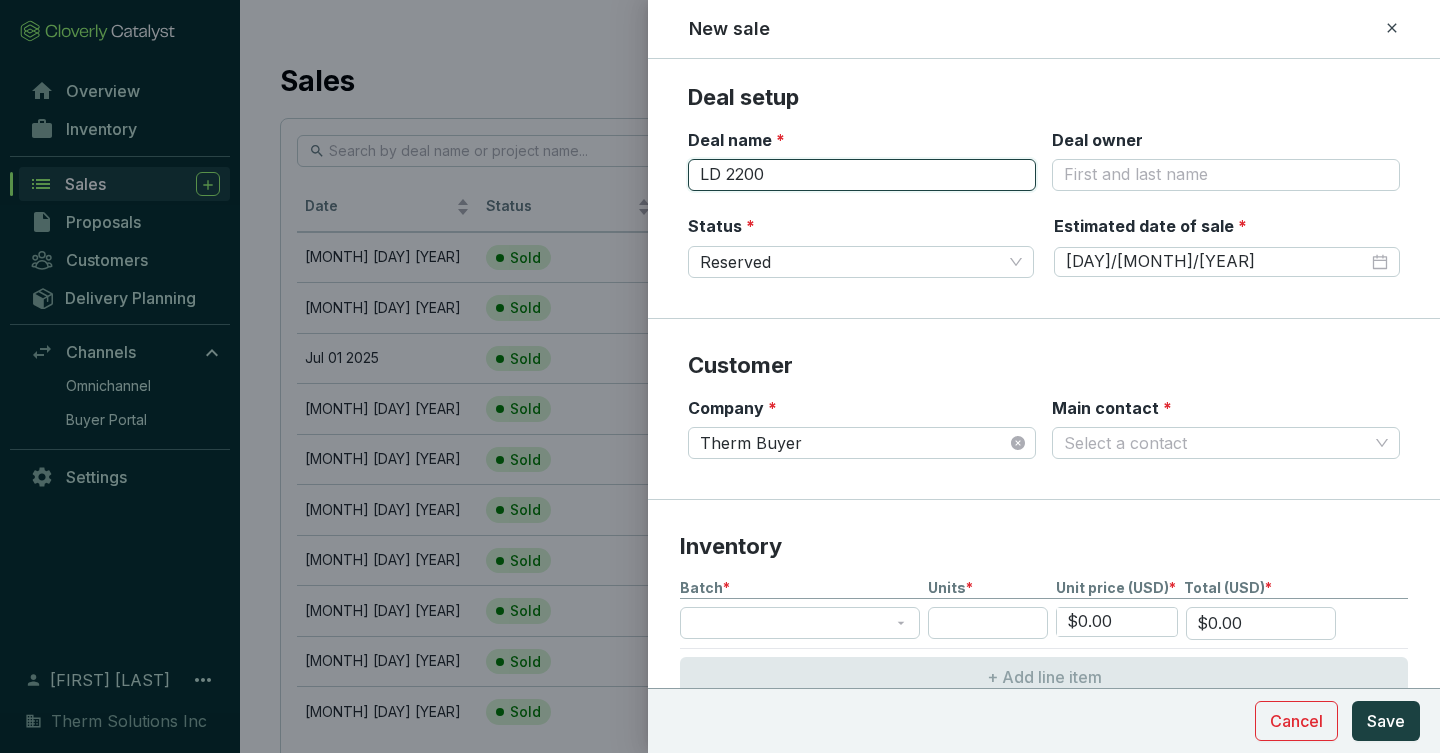 type on "LD 2200" 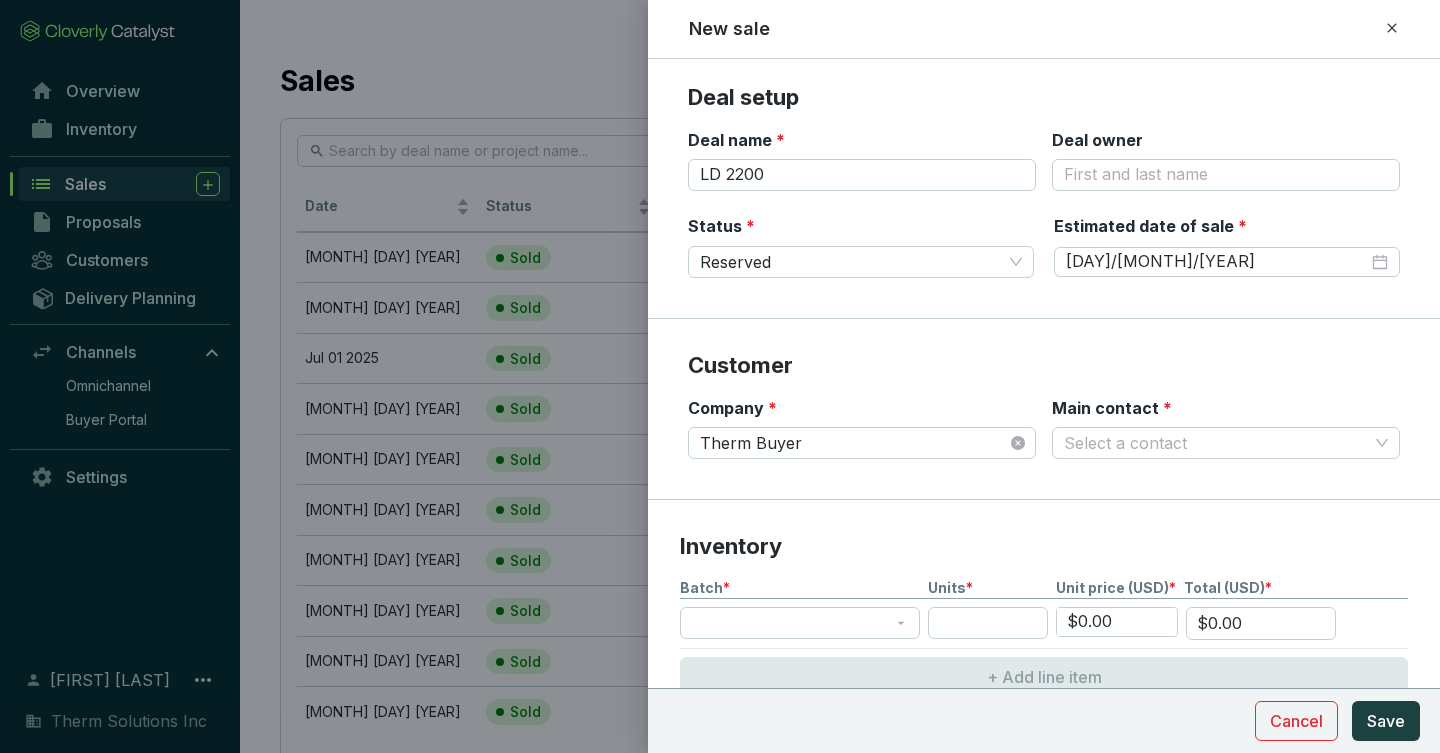 click on "Customer" at bounding box center [1044, 366] 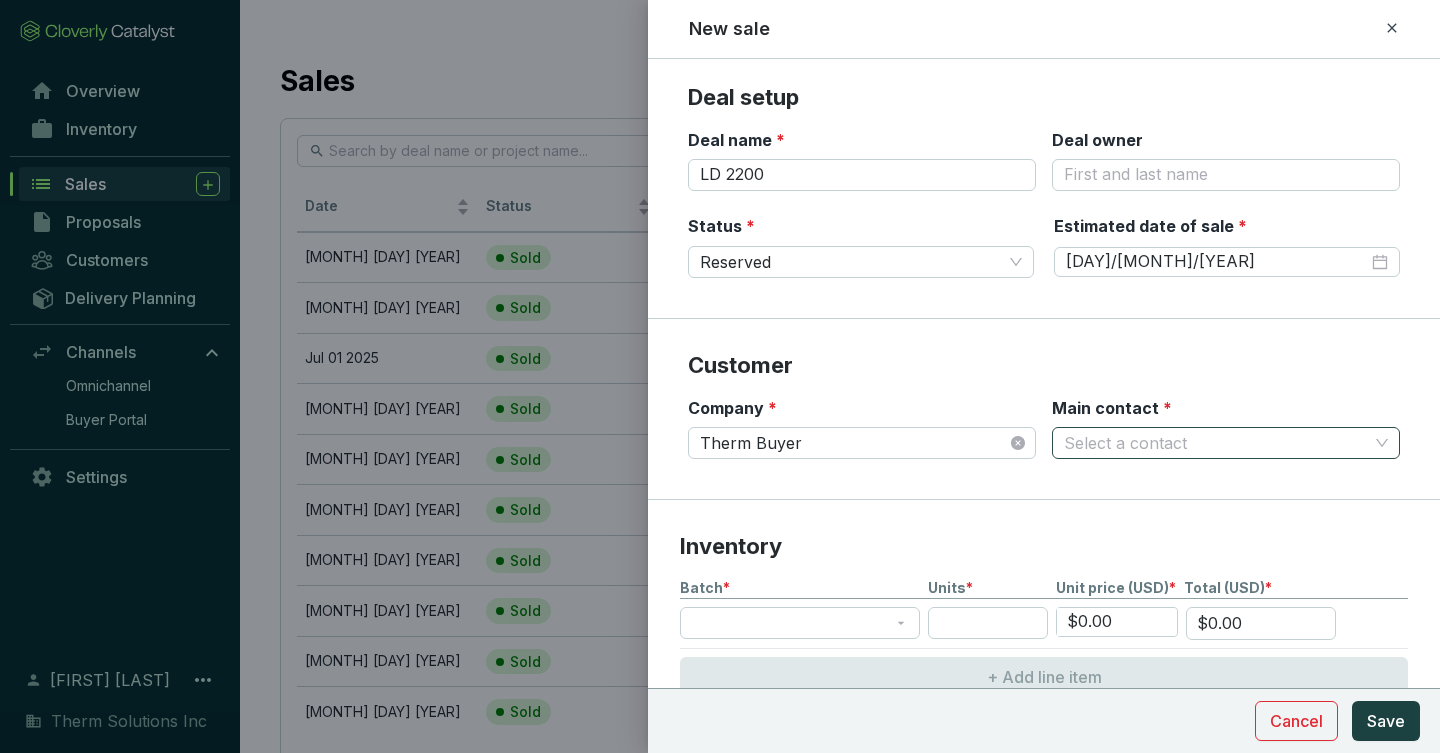 click on "Main contact   *" at bounding box center (1216, 443) 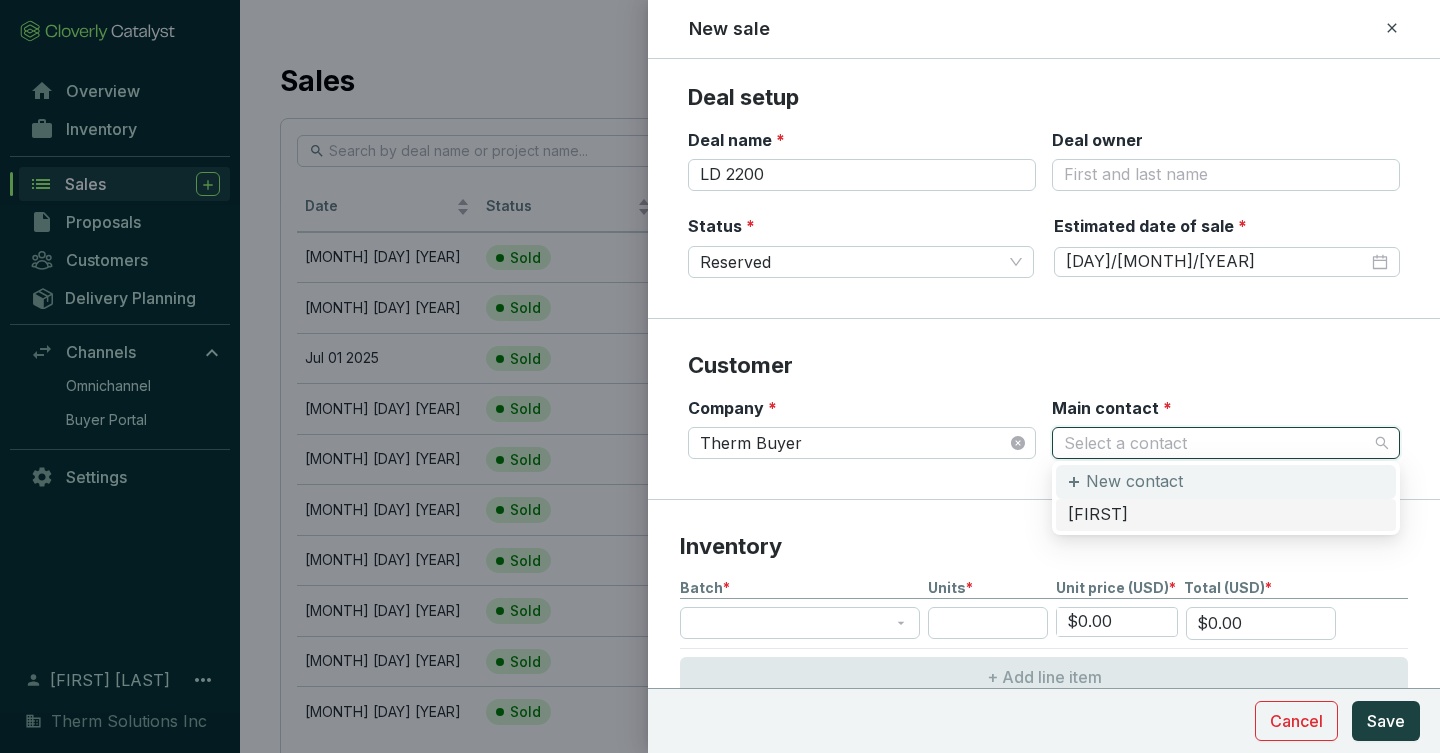 click on "New contact" at bounding box center (1134, 482) 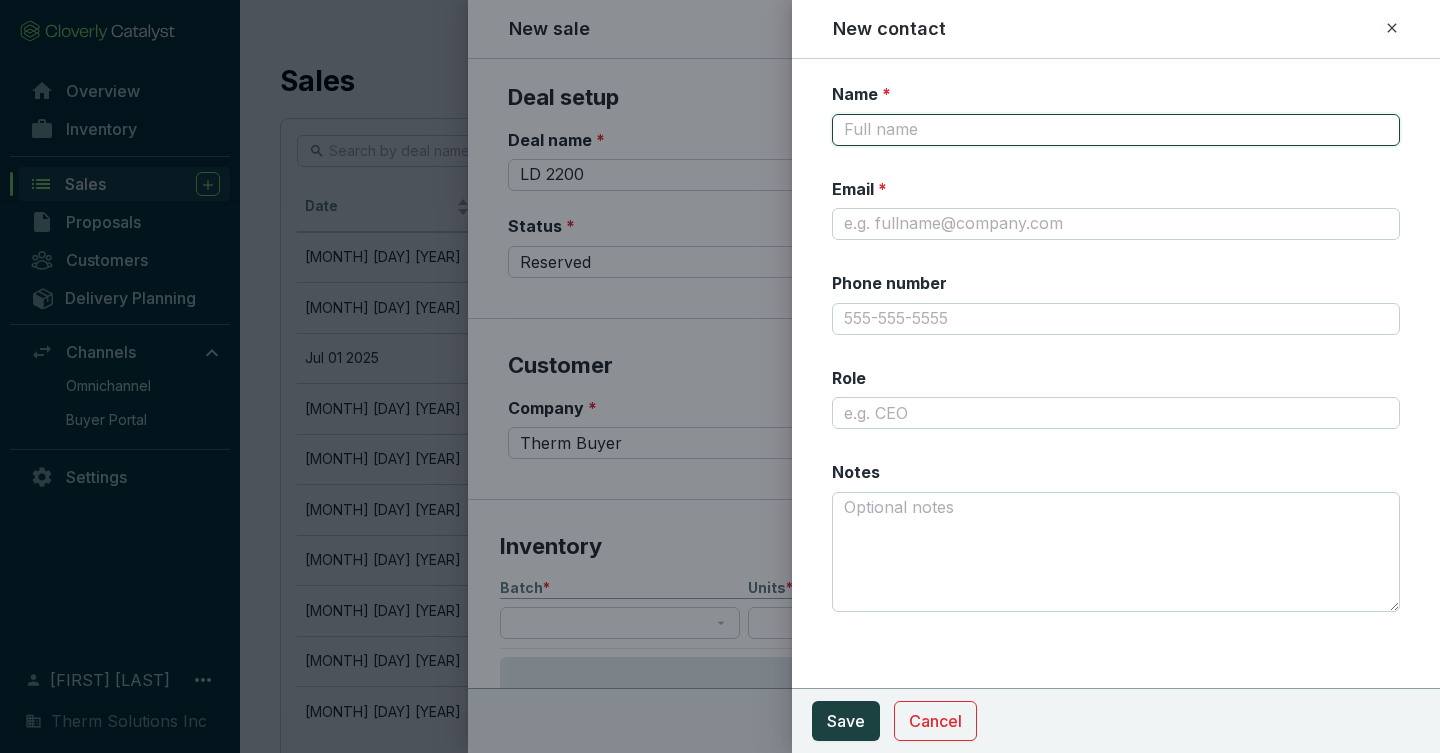 click on "Name   *" at bounding box center [1116, 130] 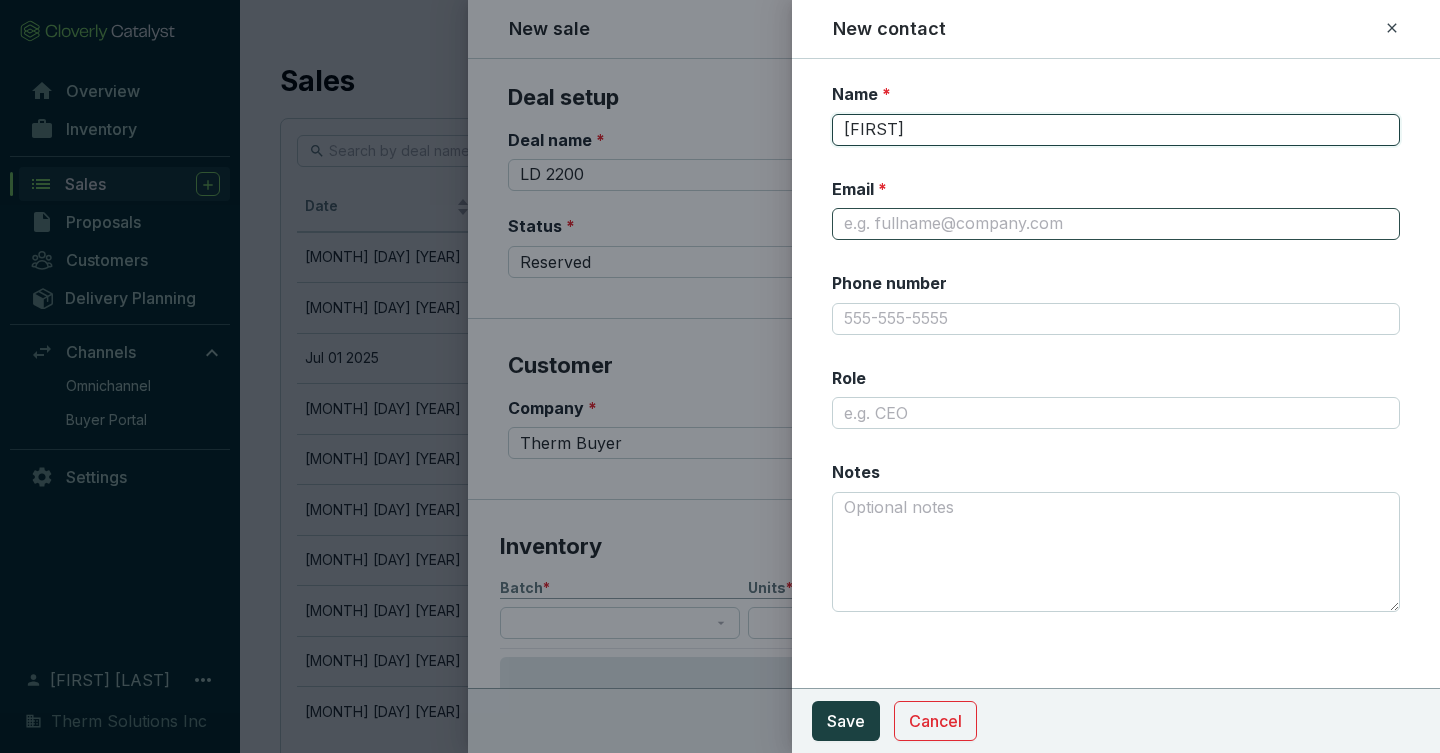 type on "[FIRST]" 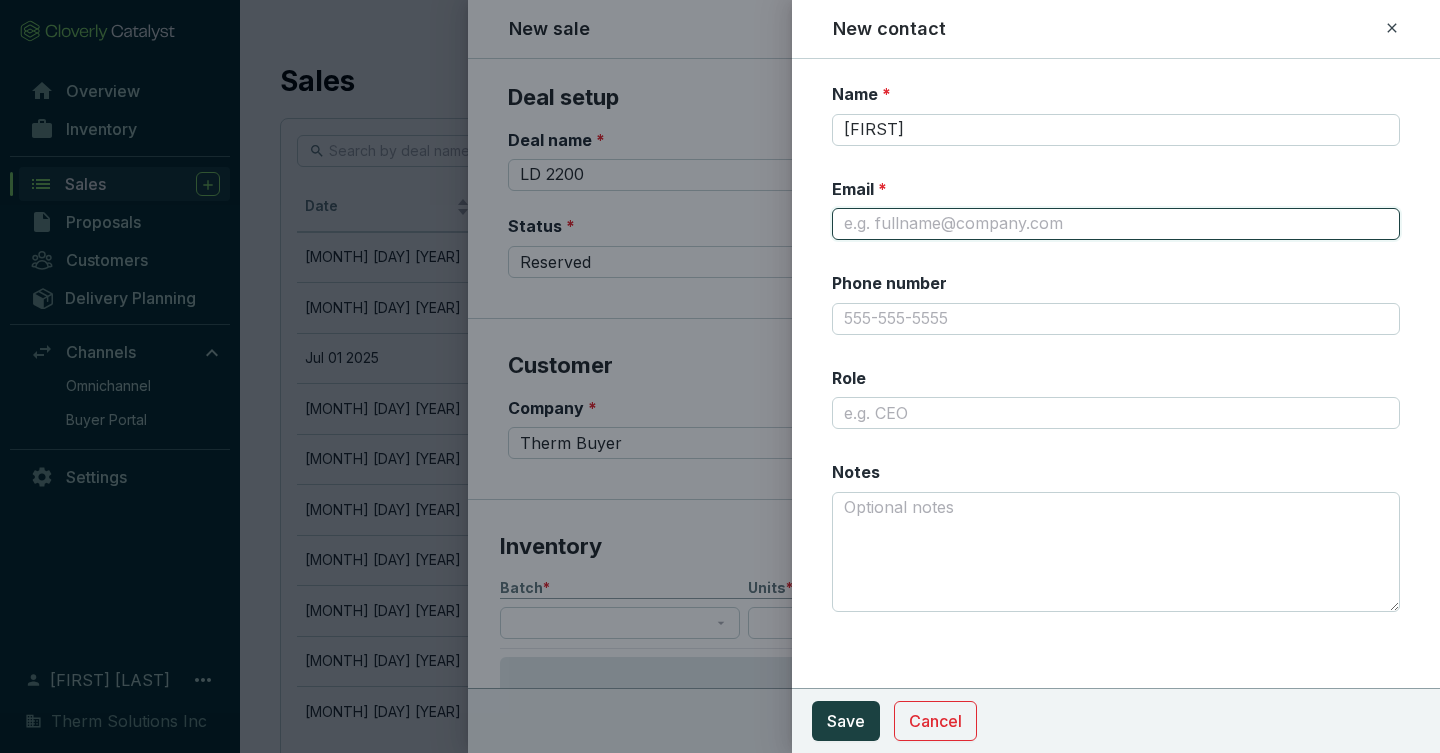 click on "Email   *" at bounding box center (1116, 224) 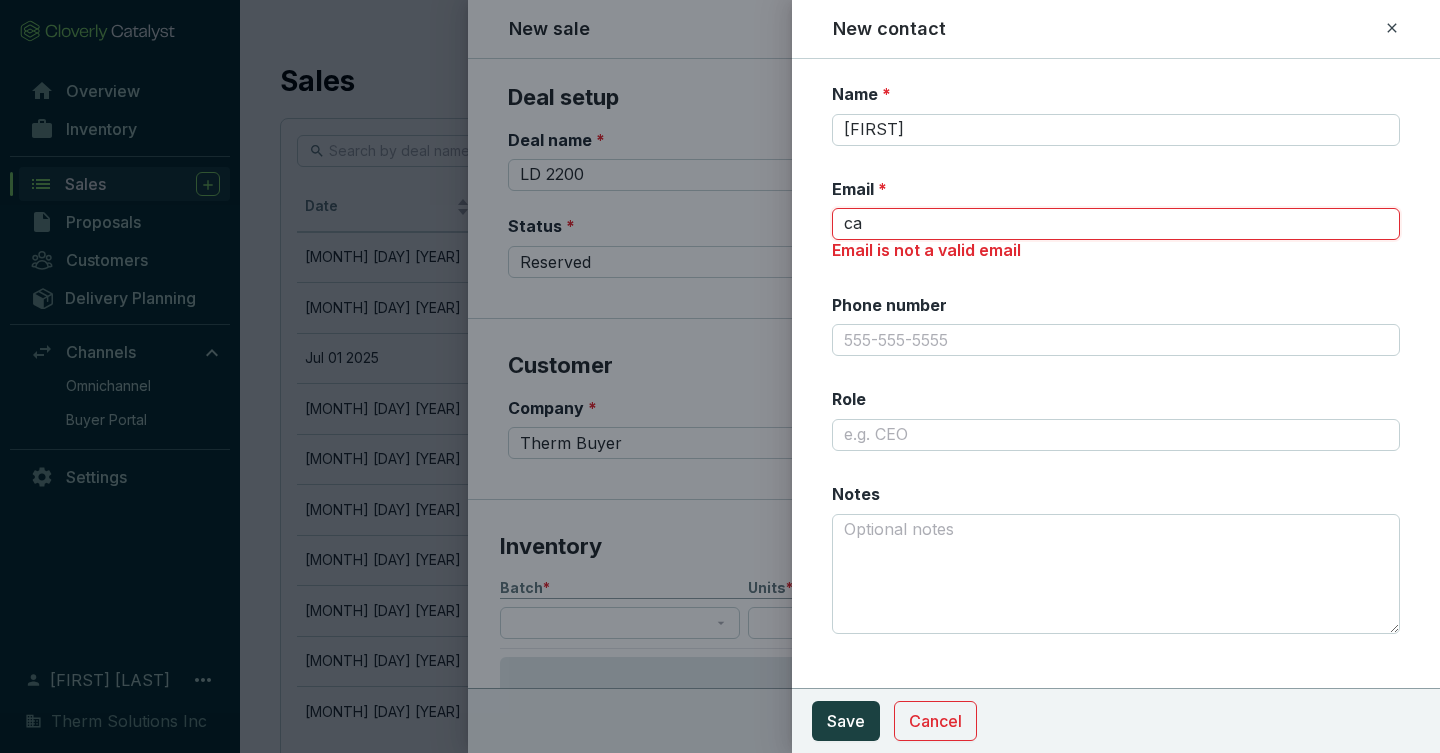 type on "c" 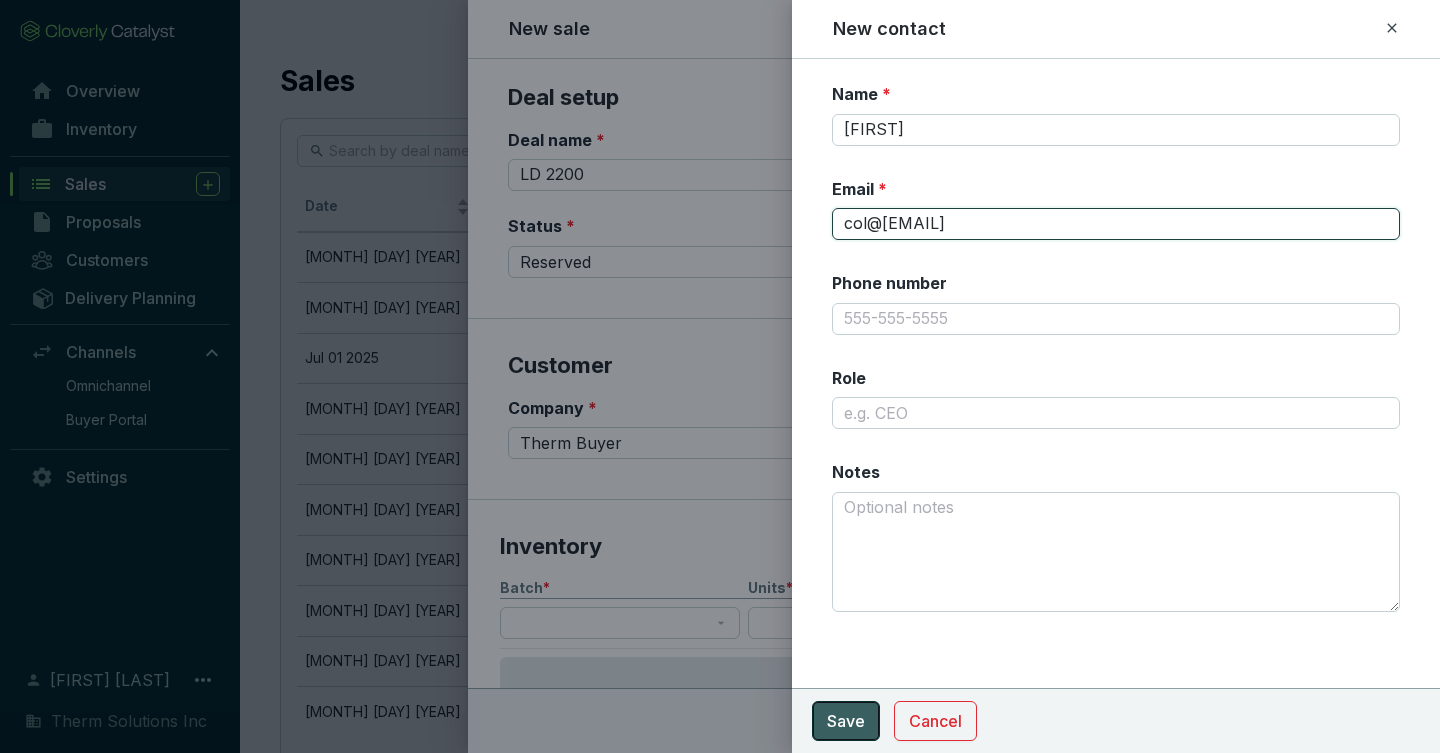 type on "col@[EMAIL]" 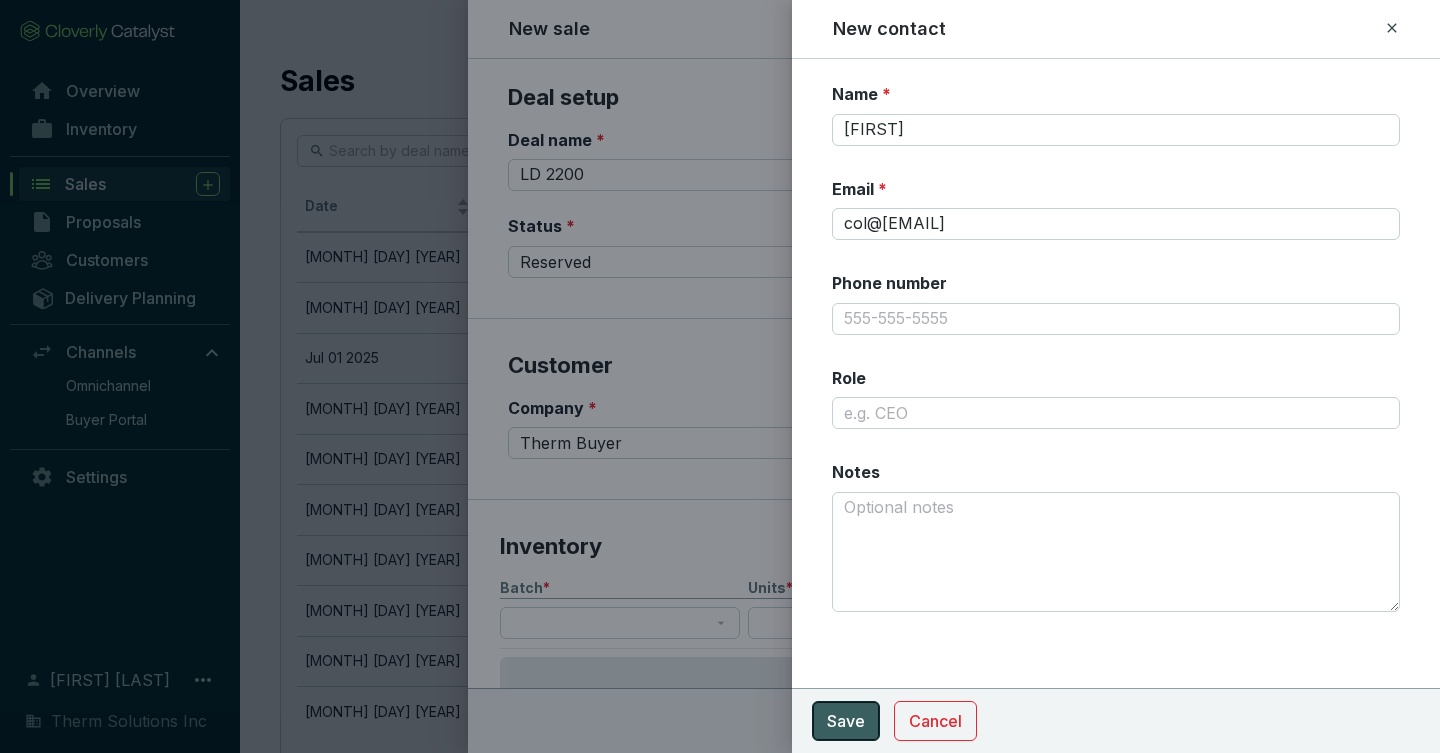 click on "Save" at bounding box center [846, 721] 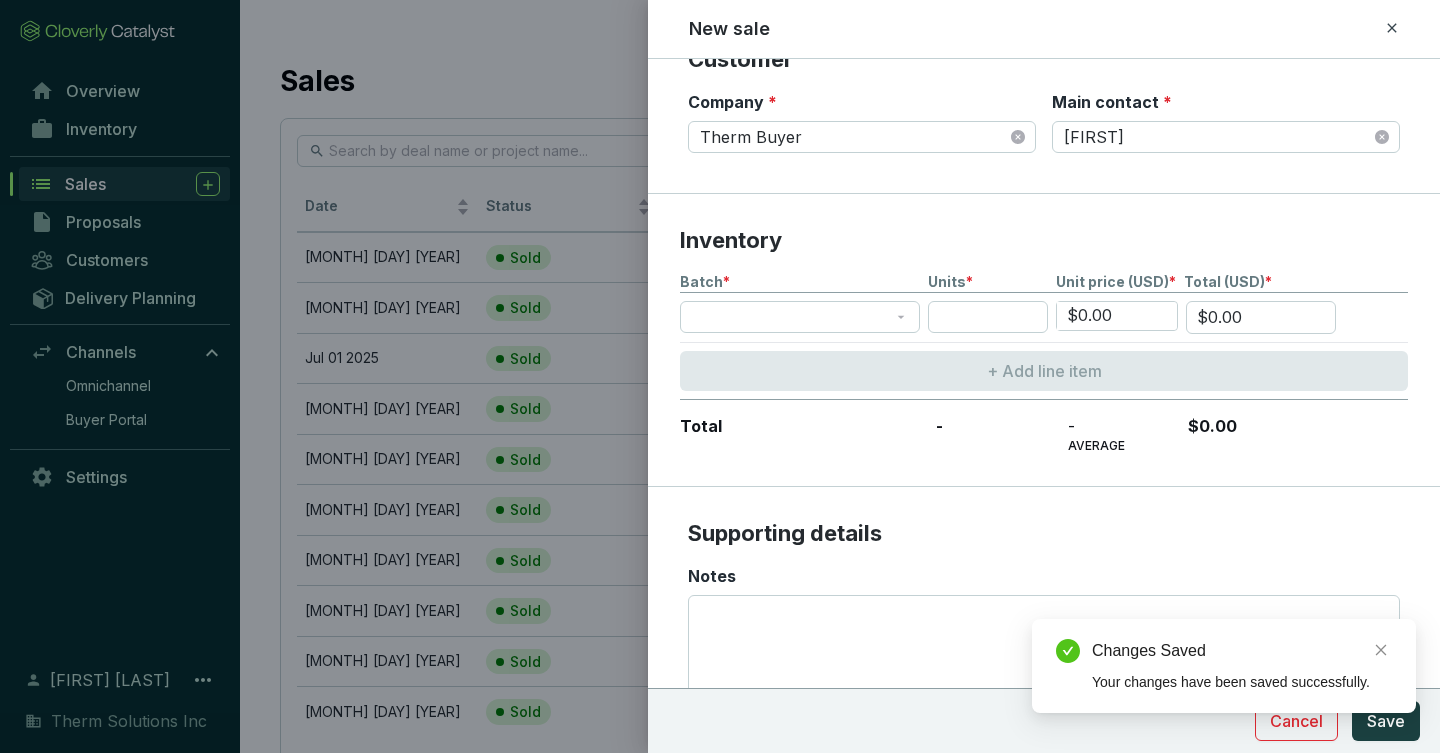 scroll, scrollTop: 376, scrollLeft: 0, axis: vertical 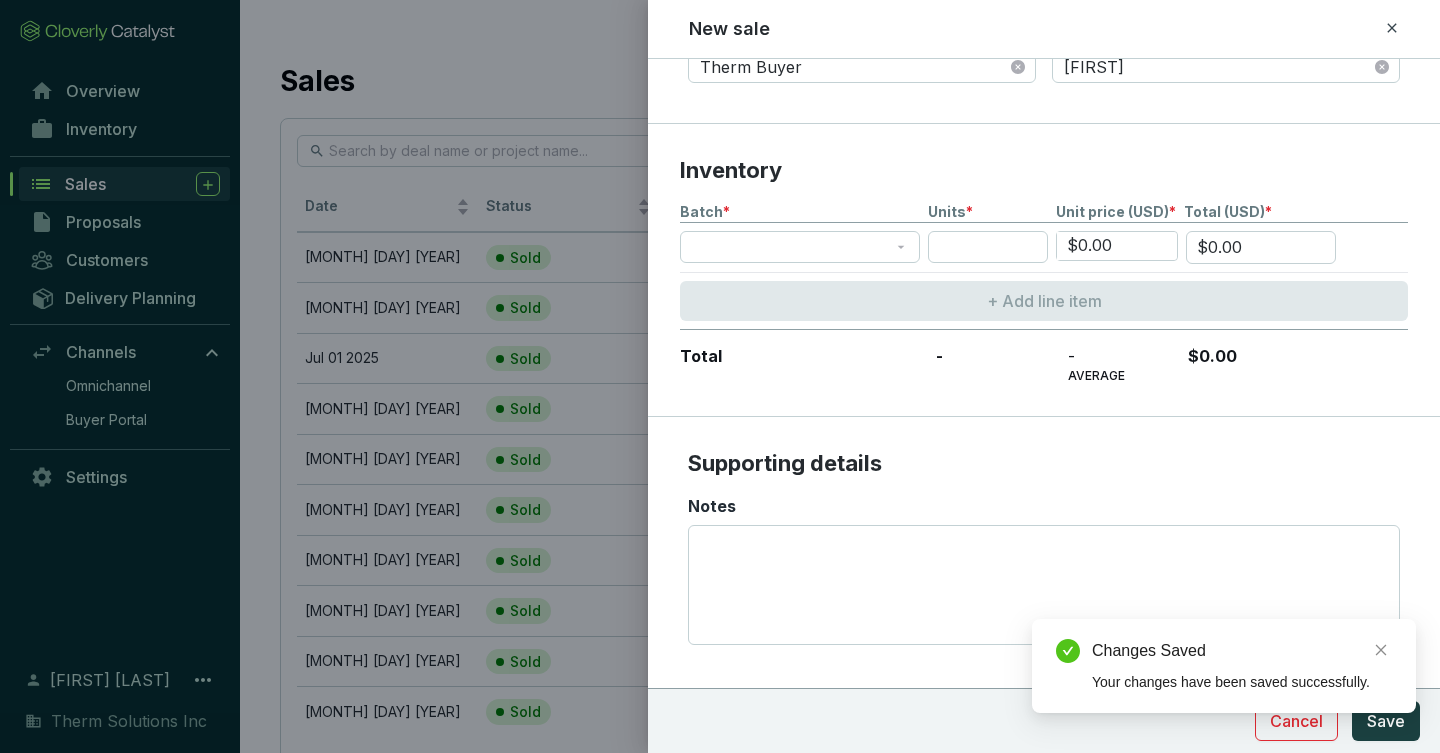 click on "$0.00 $0.00" at bounding box center (1044, 252) 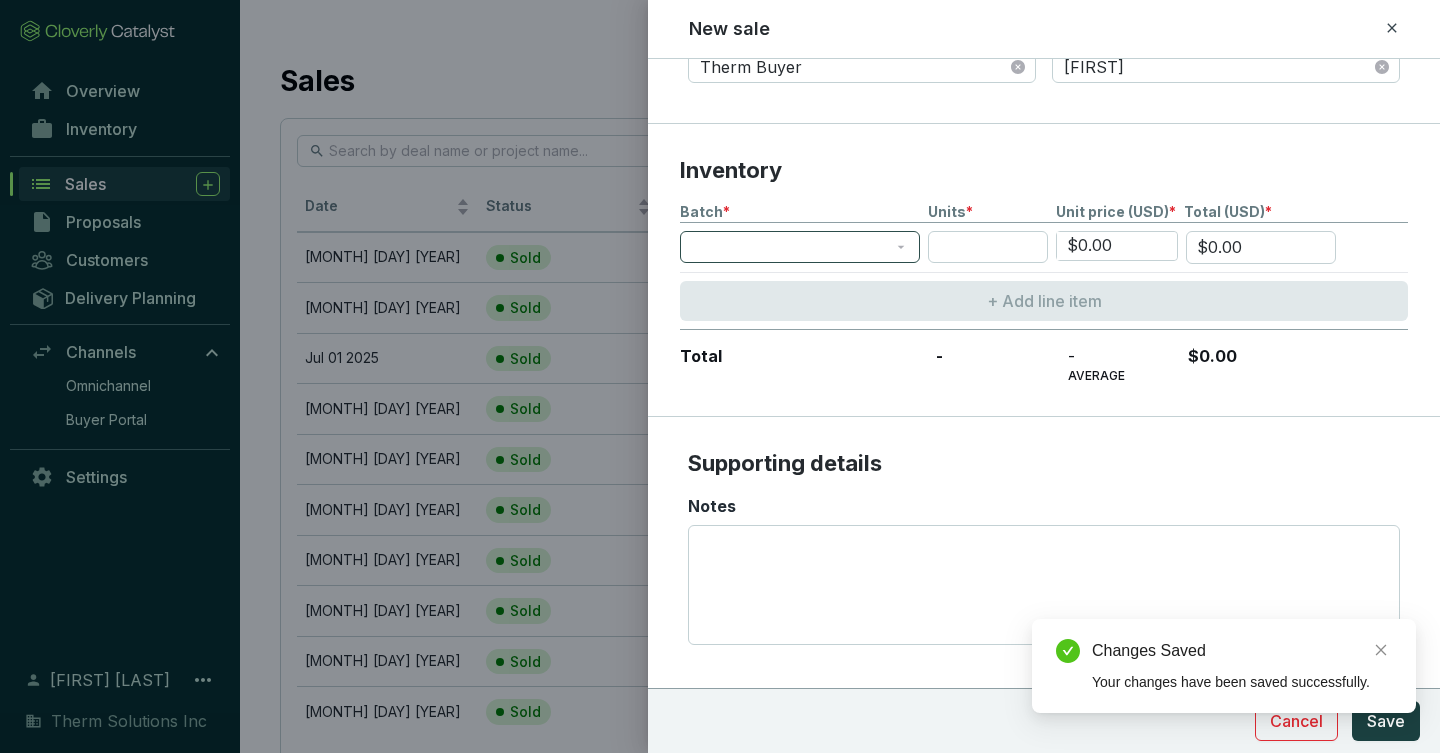 click at bounding box center (800, 247) 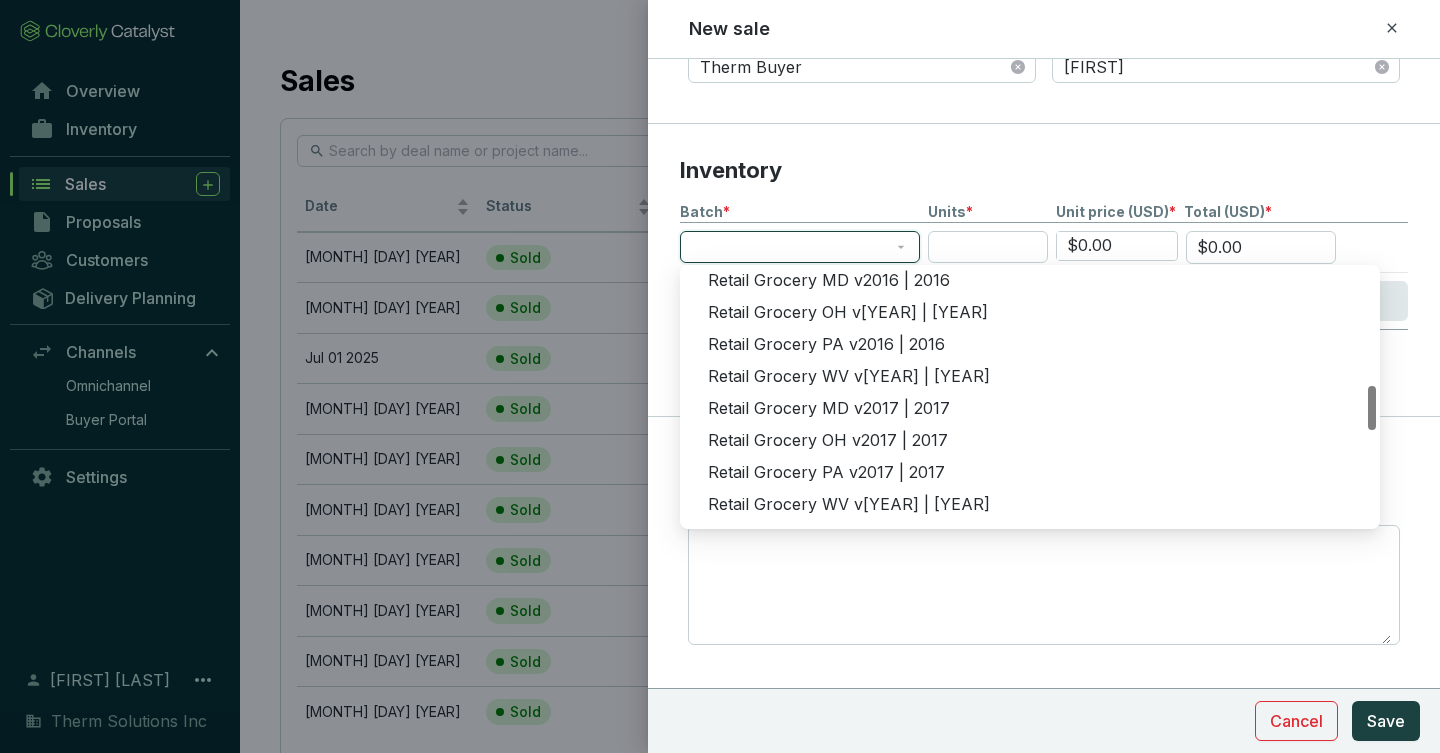 scroll, scrollTop: 672, scrollLeft: 0, axis: vertical 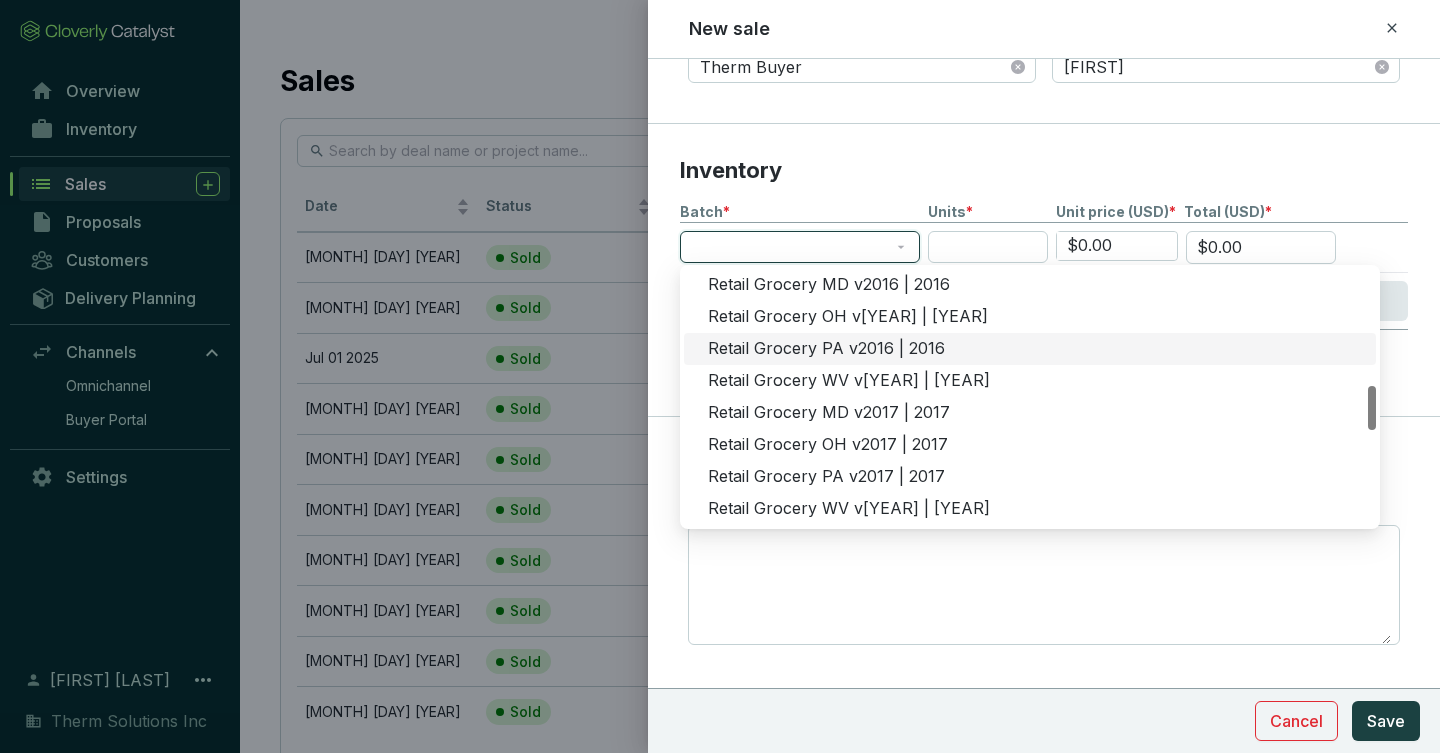click on "Retail Grocery PA v2016 |  2016" at bounding box center (1036, 349) 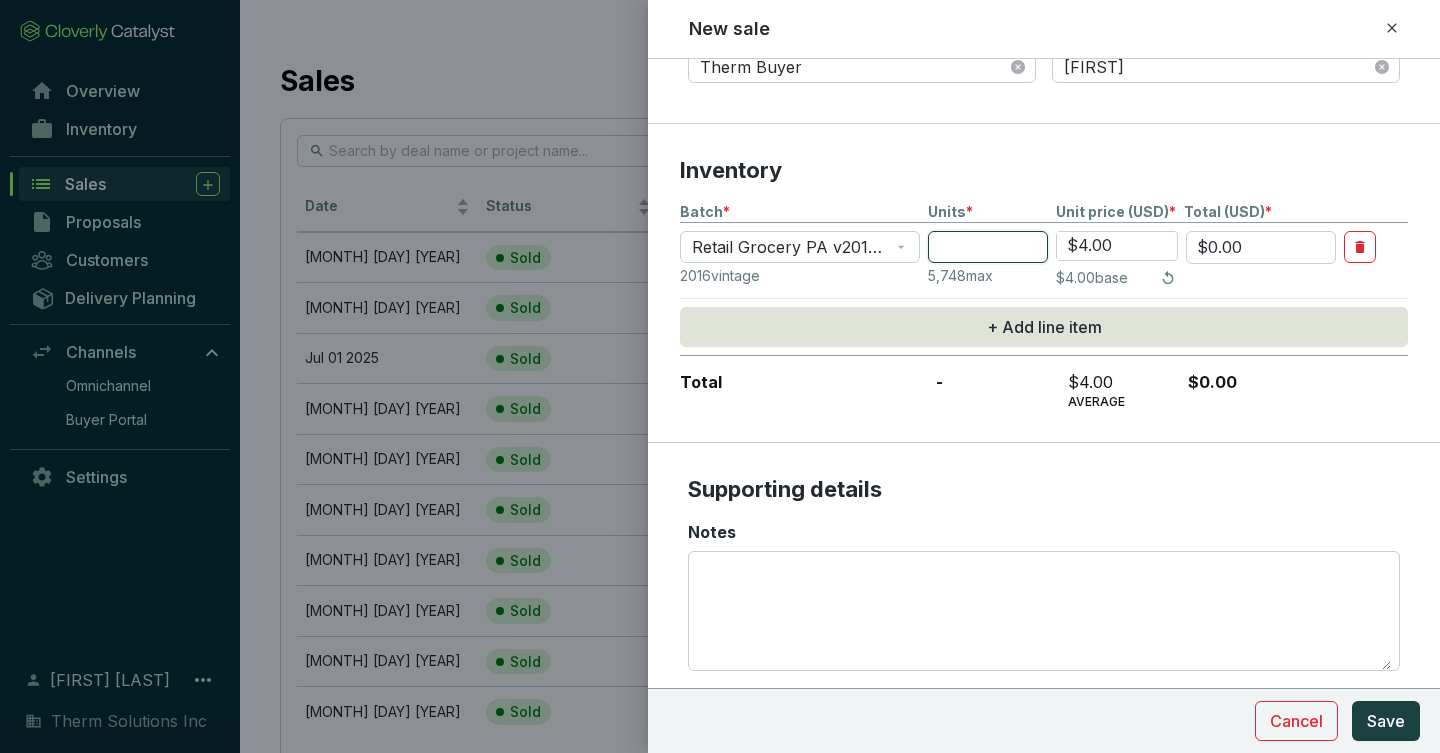 click at bounding box center [988, 247] 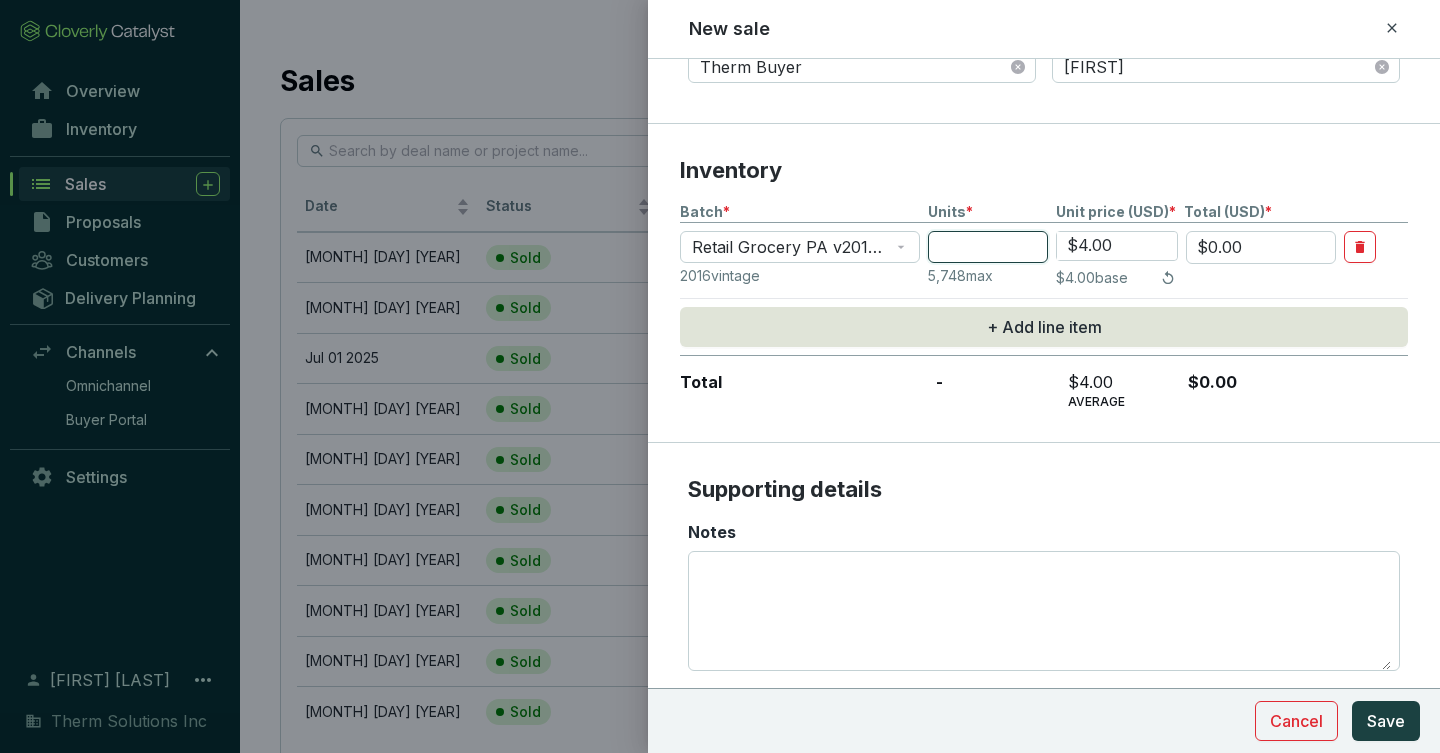 type on "2" 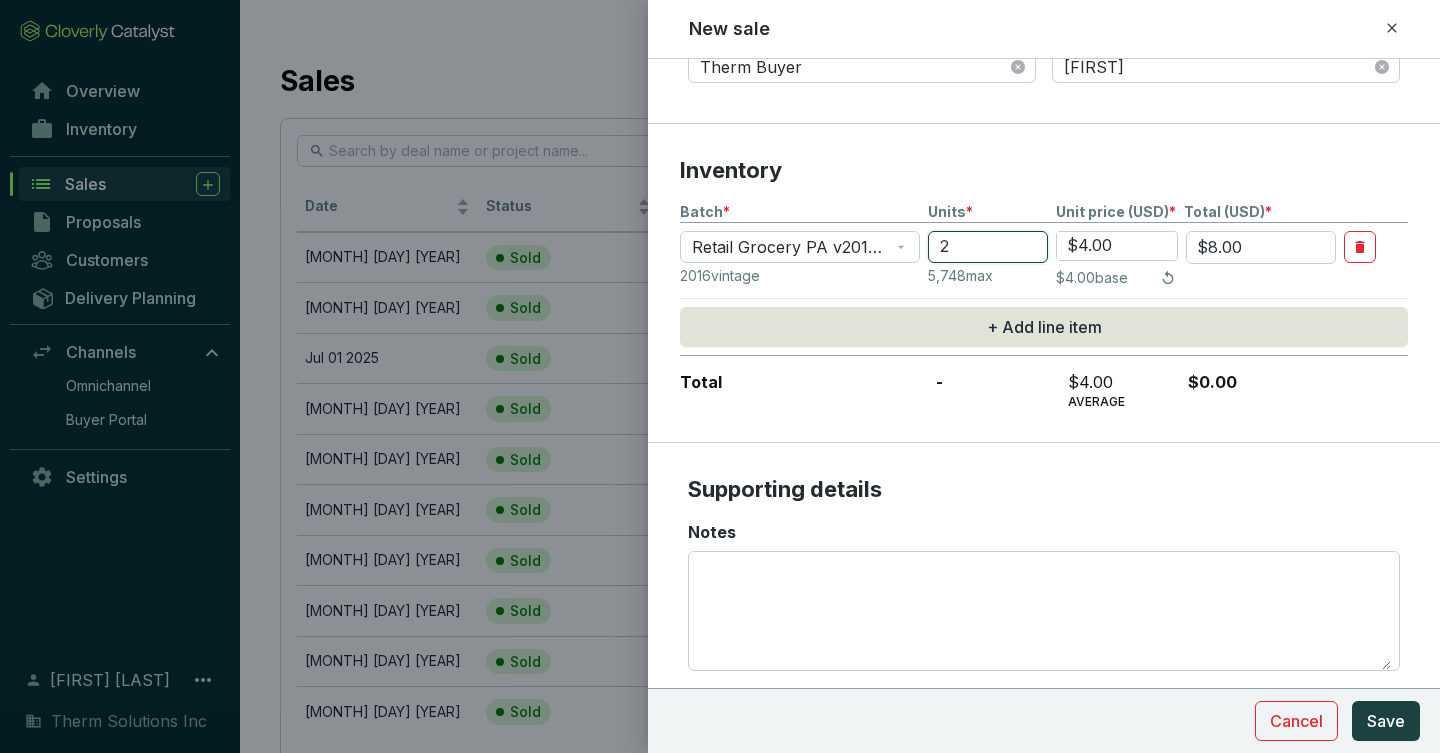 type on "22" 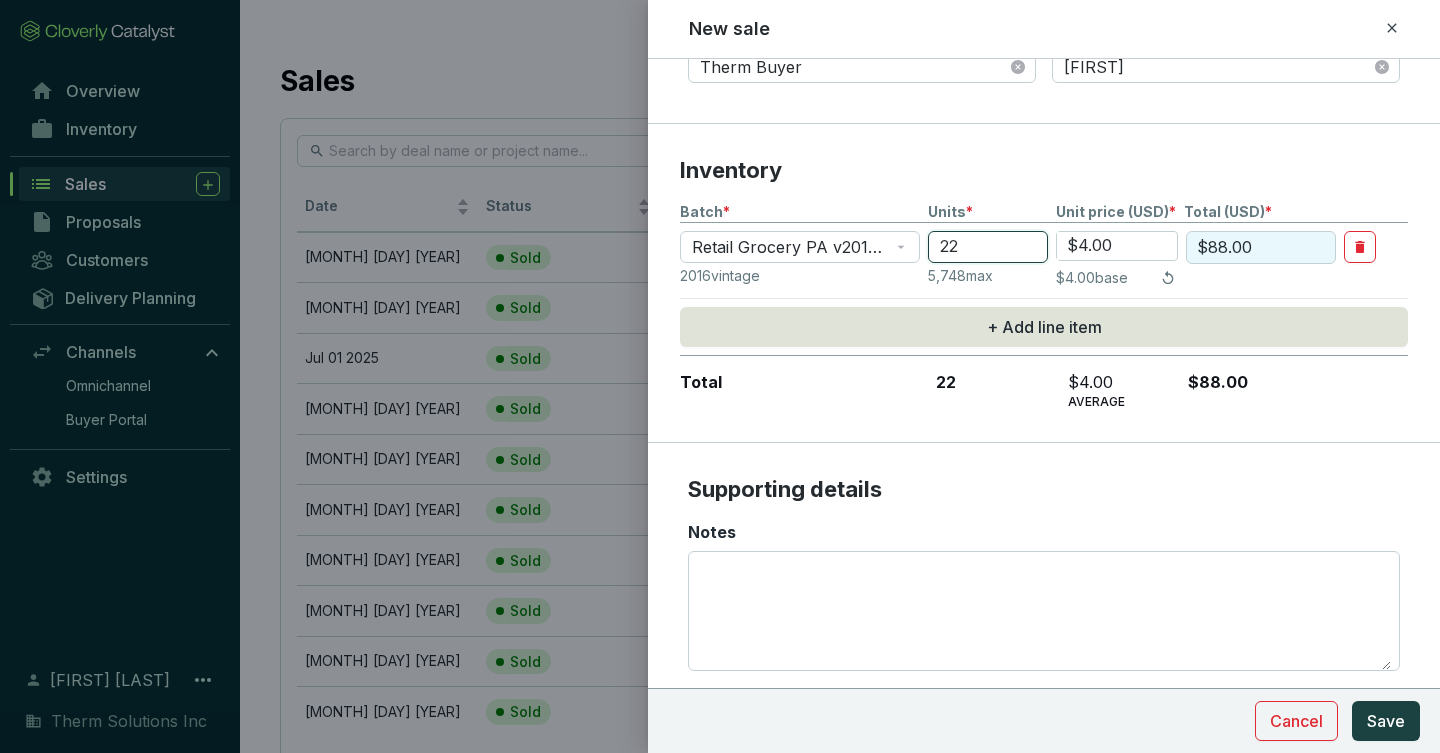 type on "220" 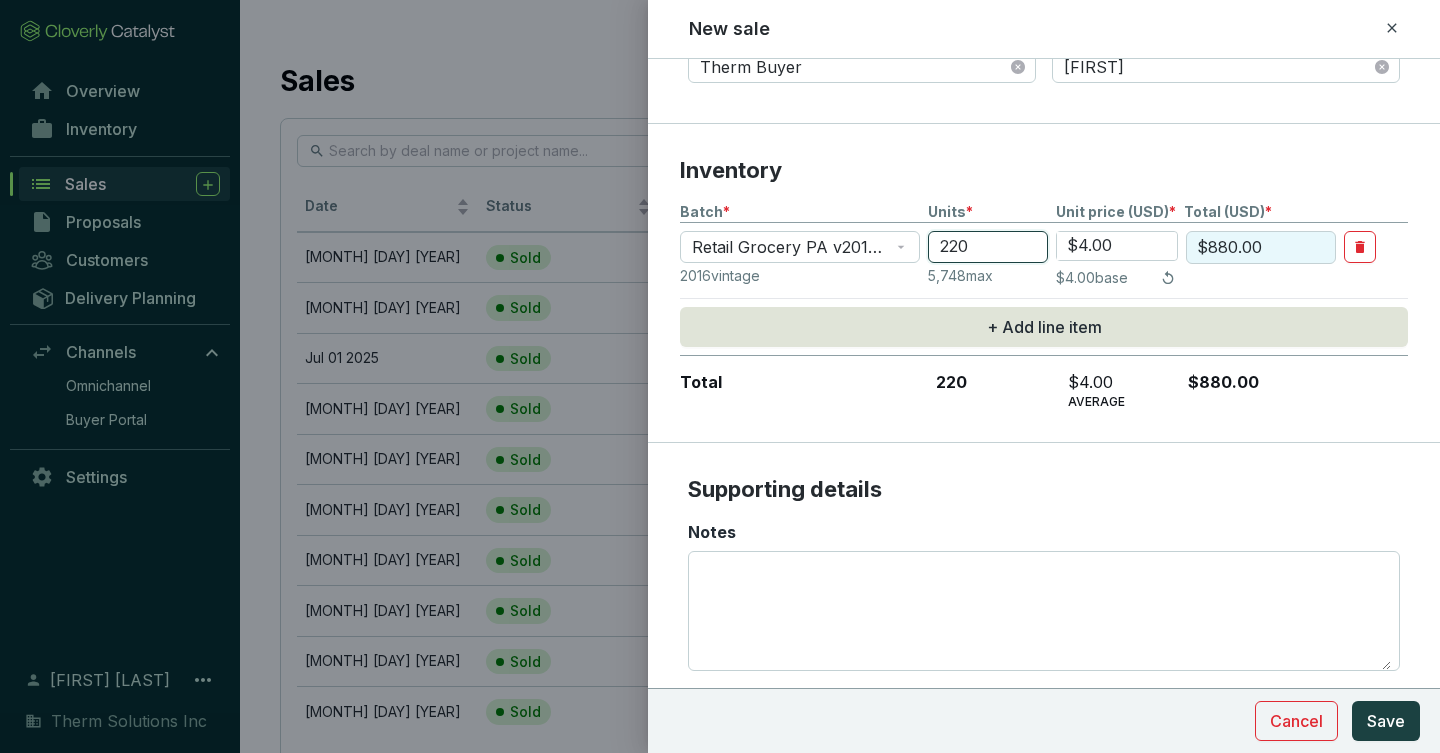 type on "2200" 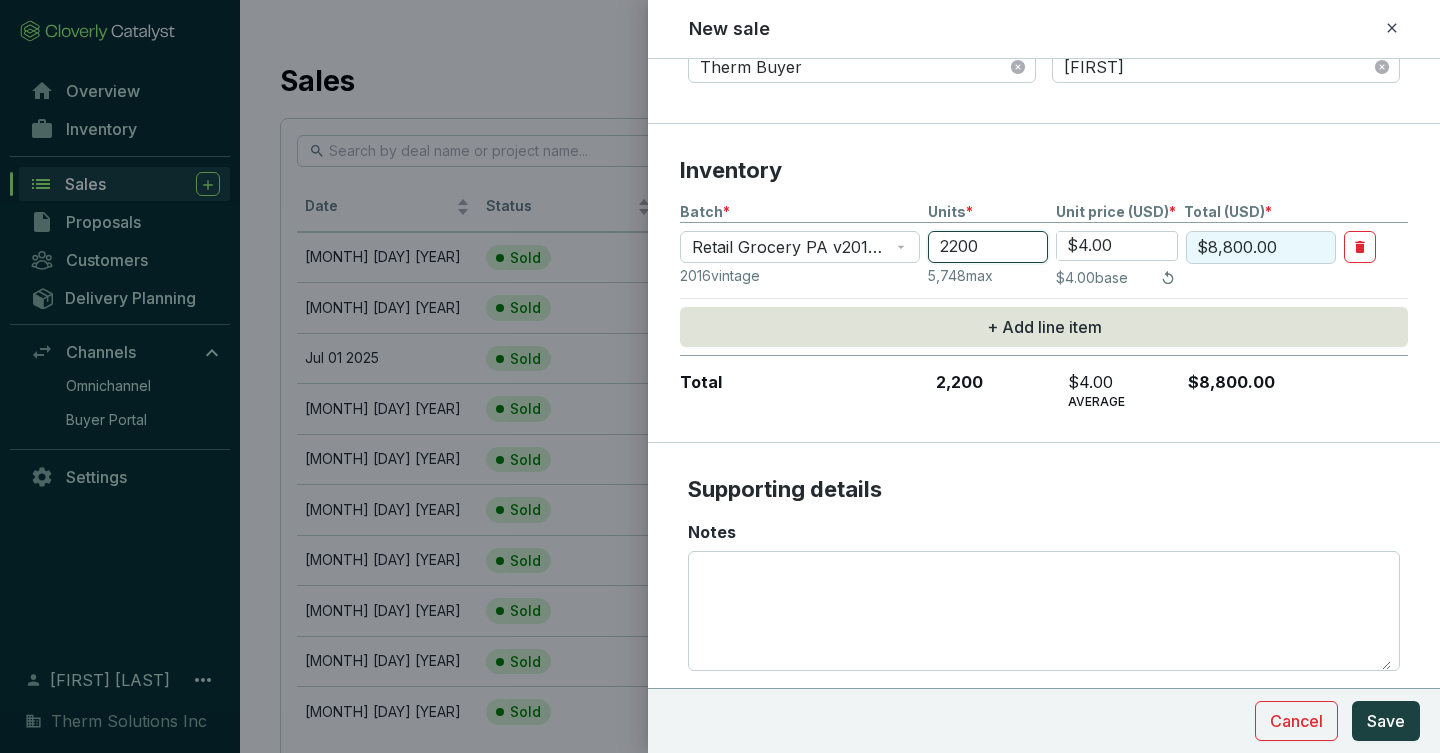 type on "2200" 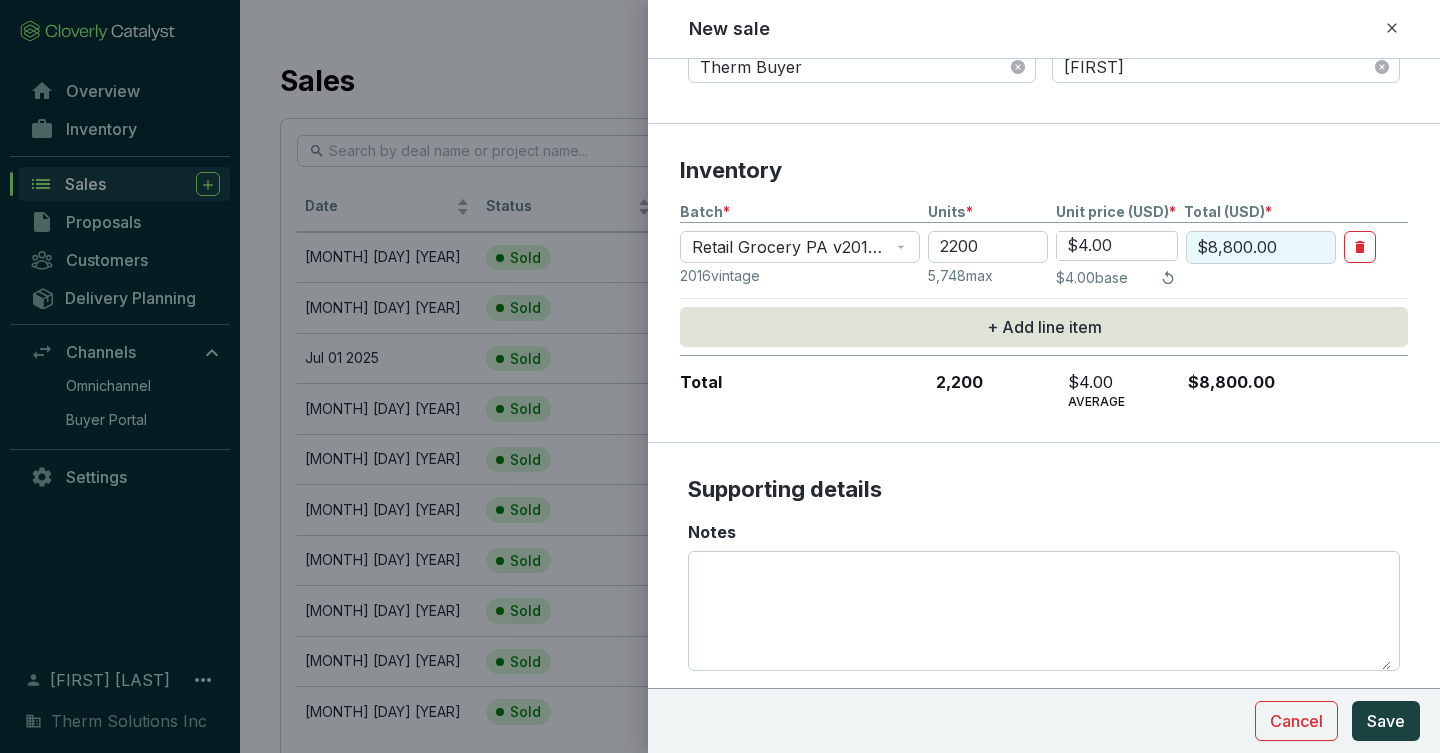 click on "Total" at bounding box center (800, 391) 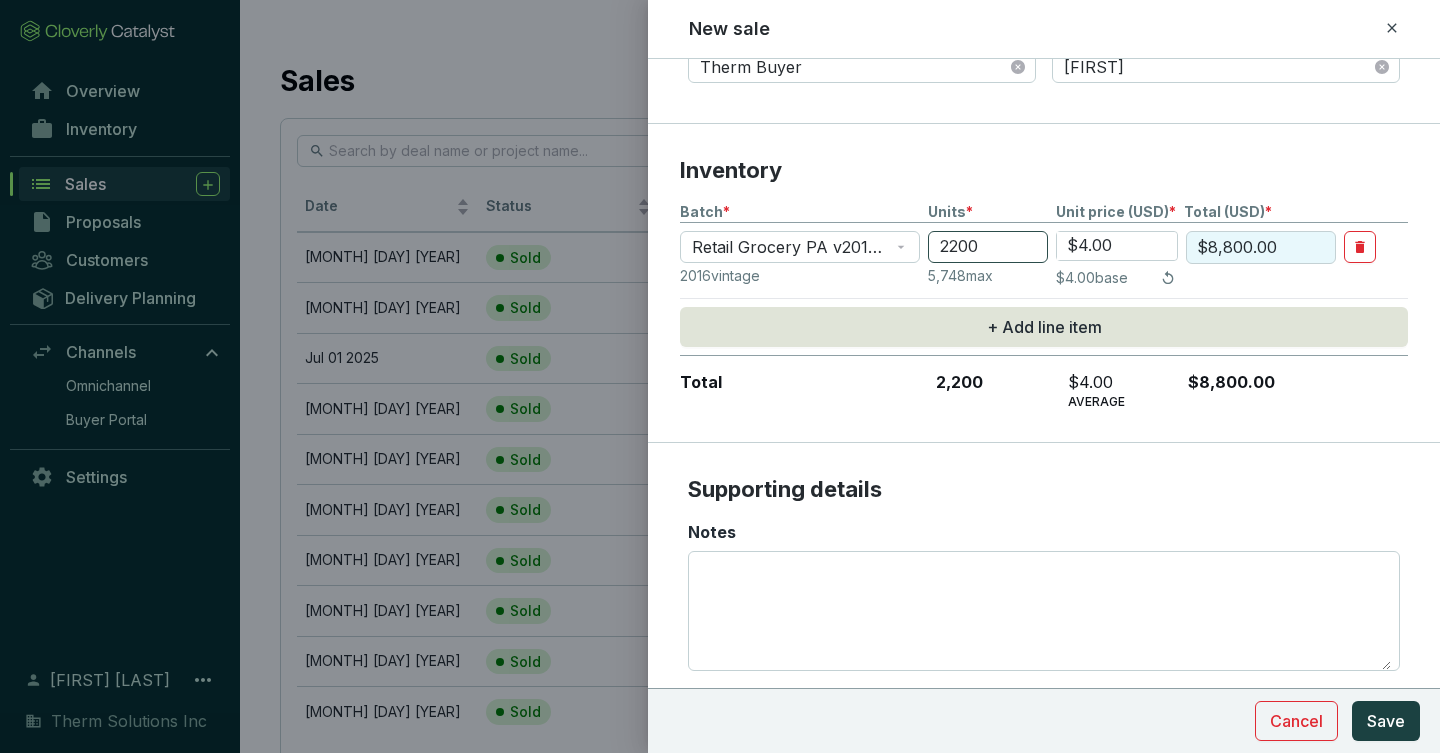 drag, startPoint x: 1124, startPoint y: 249, endPoint x: 1043, endPoint y: 236, distance: 82.036575 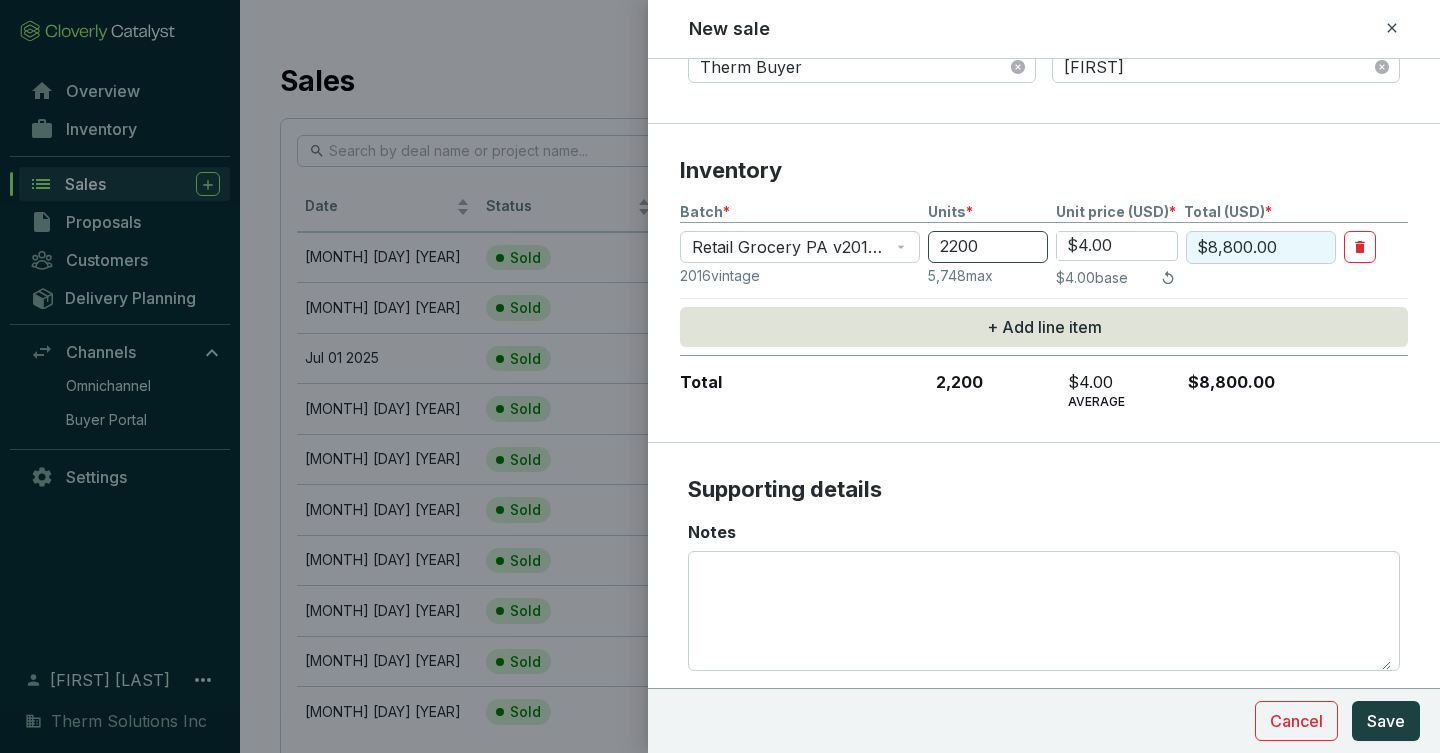 type on "$2.00" 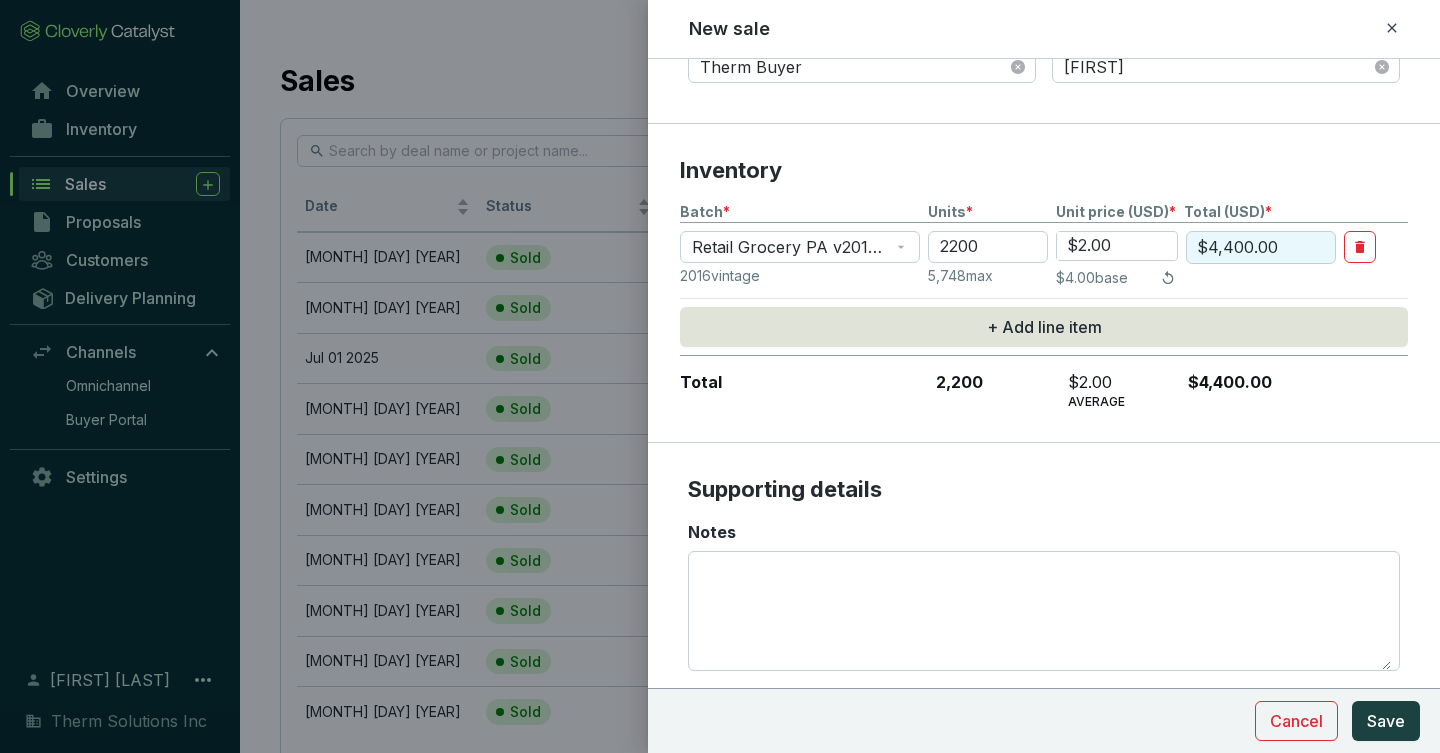 click on "$2.00" at bounding box center (1117, 246) 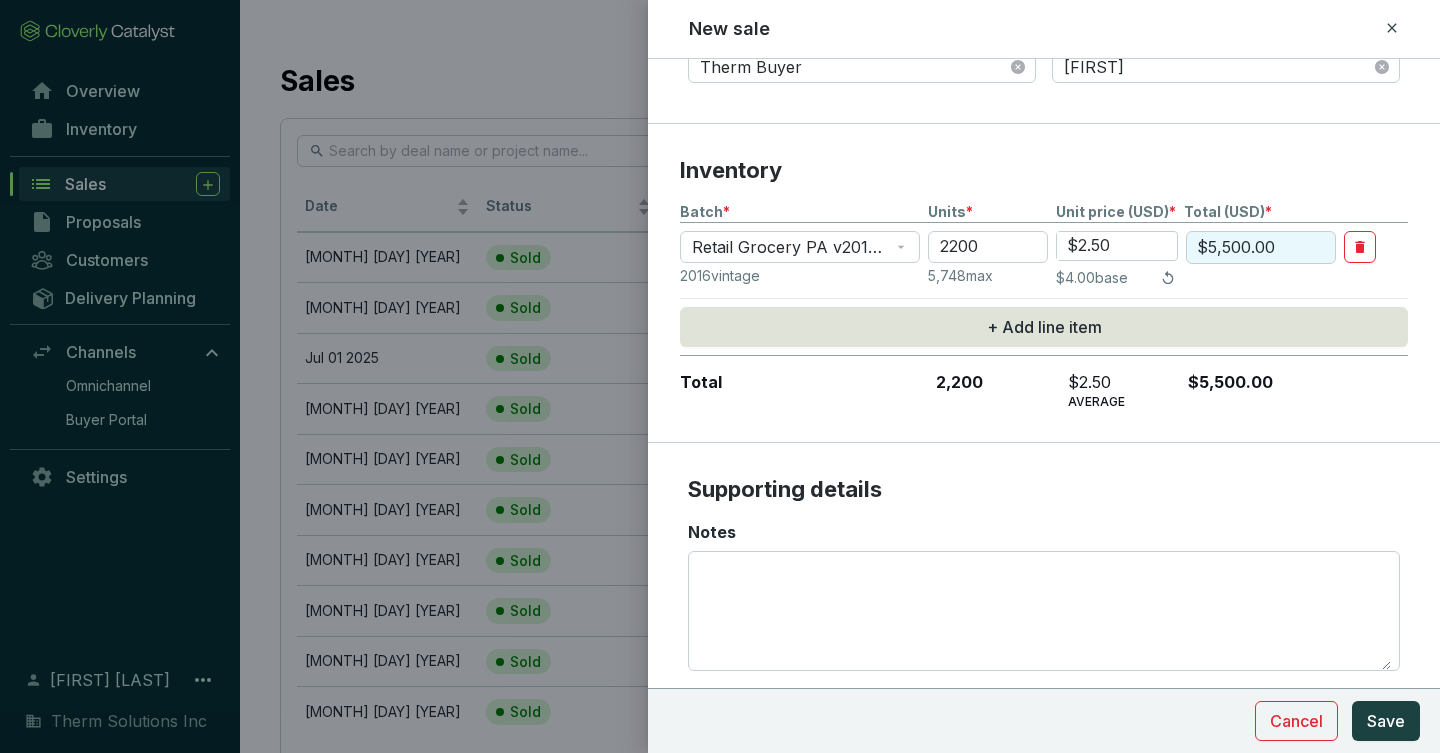 type on "$2.50" 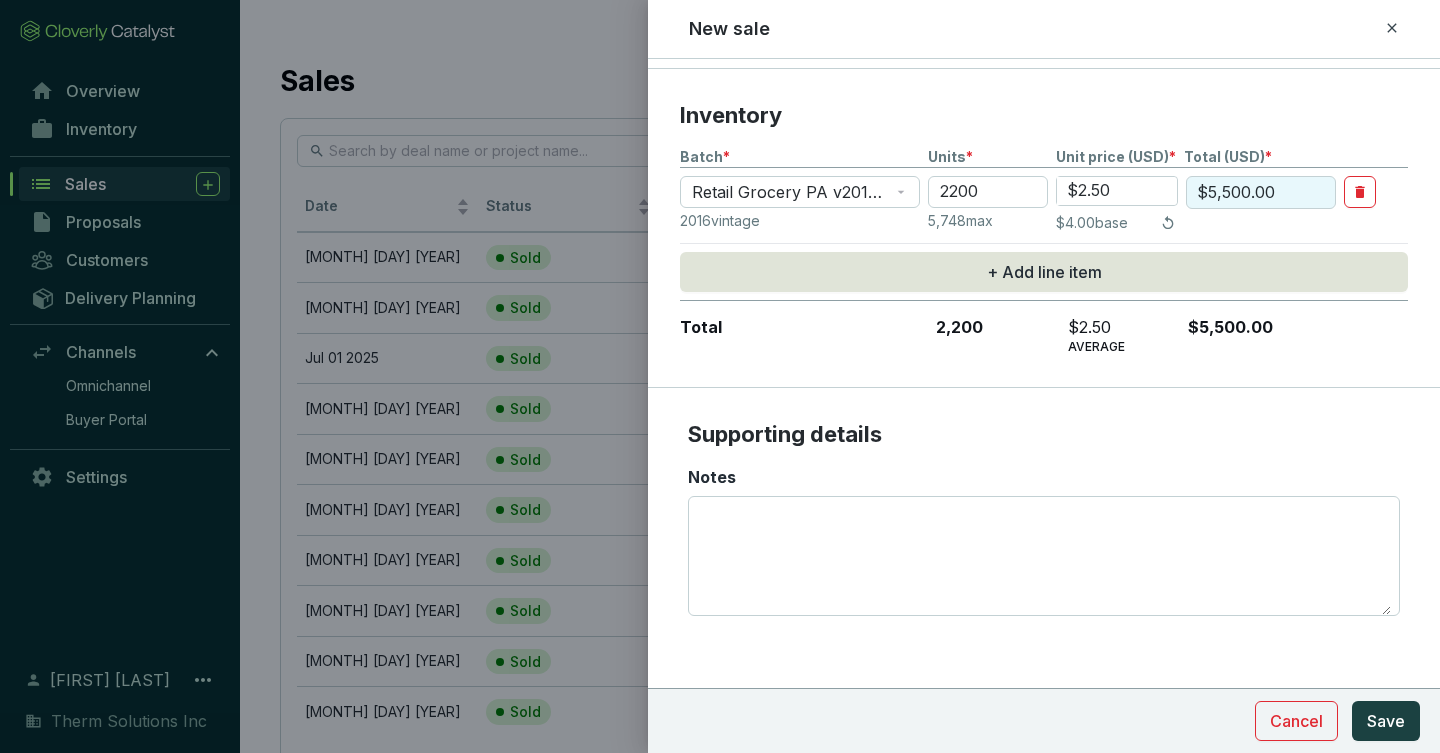 scroll, scrollTop: 436, scrollLeft: 0, axis: vertical 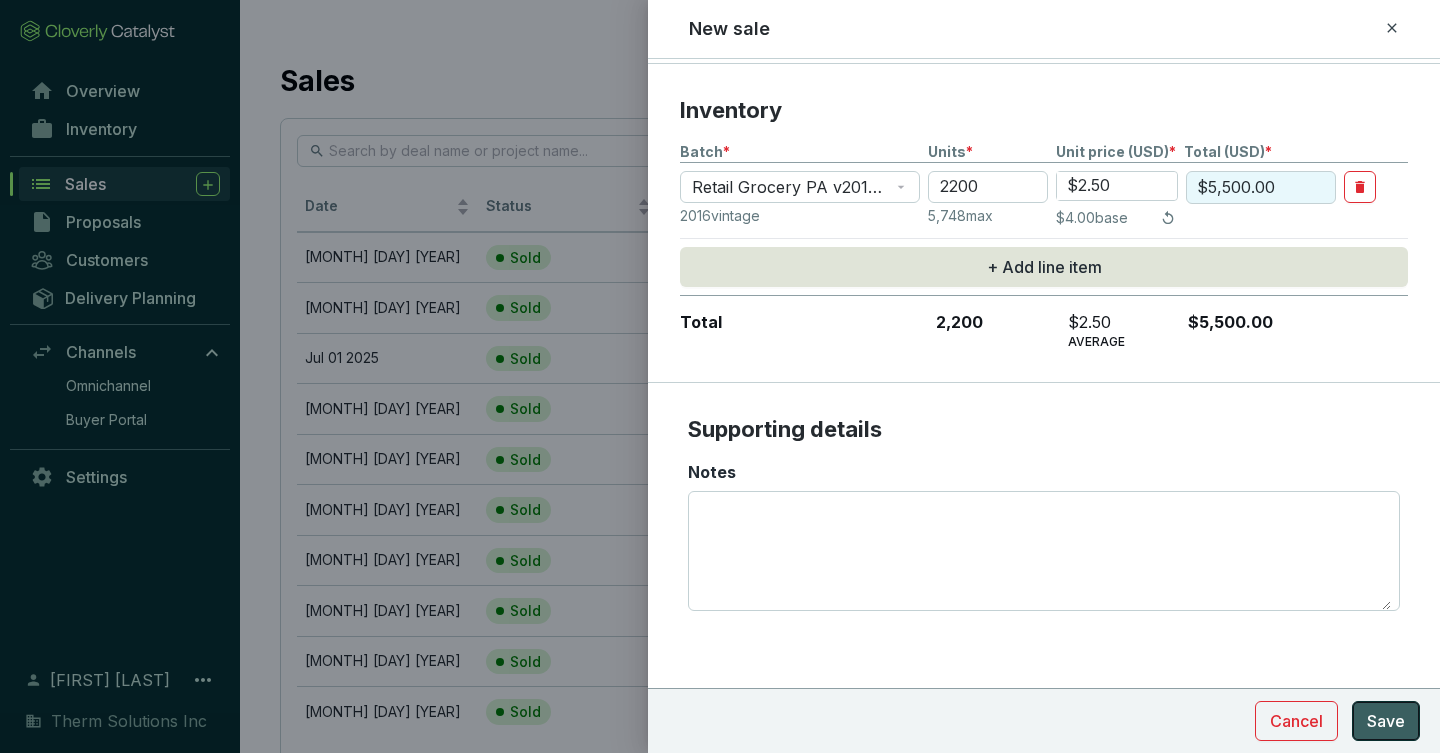 click on "Save" at bounding box center [1386, 721] 